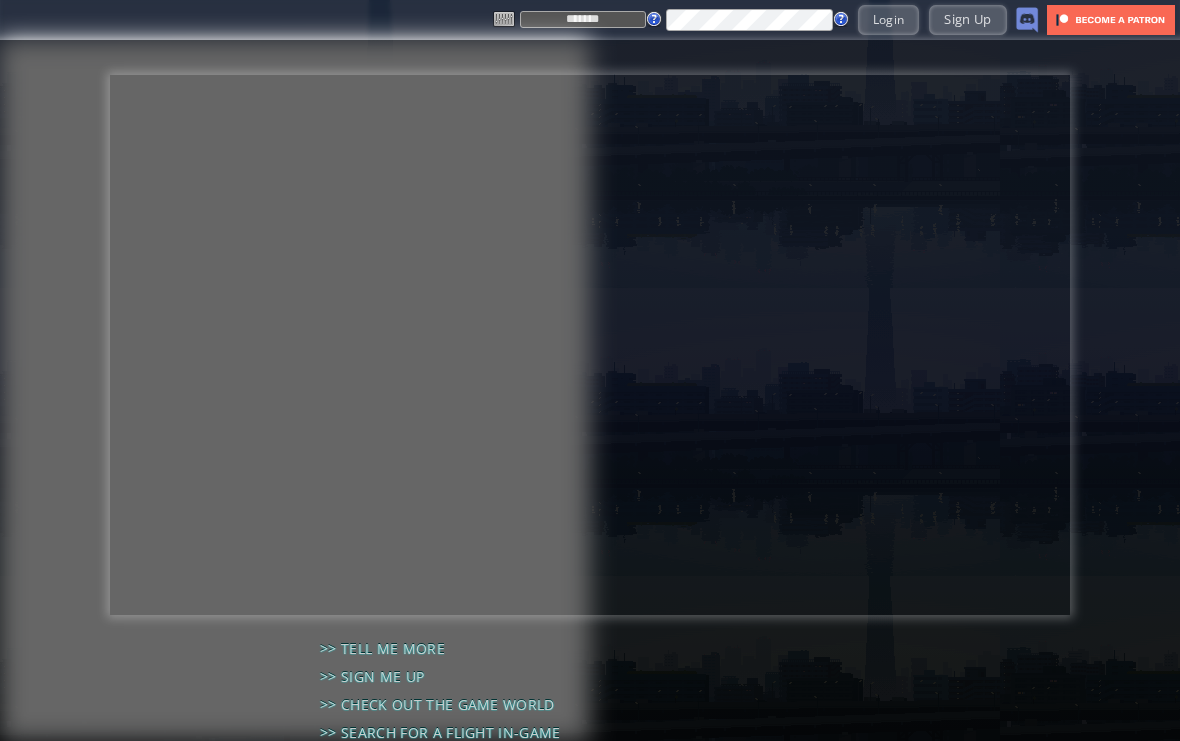 scroll, scrollTop: 0, scrollLeft: 0, axis: both 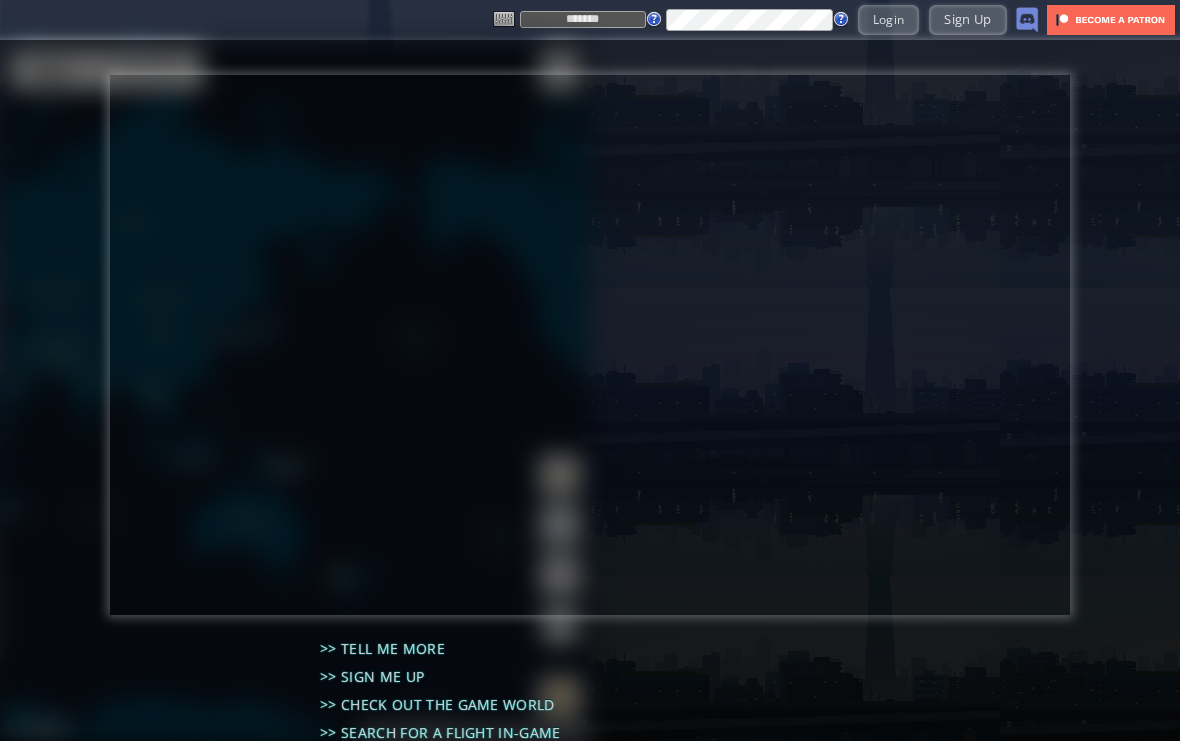 click on "Login" at bounding box center [889, 19] 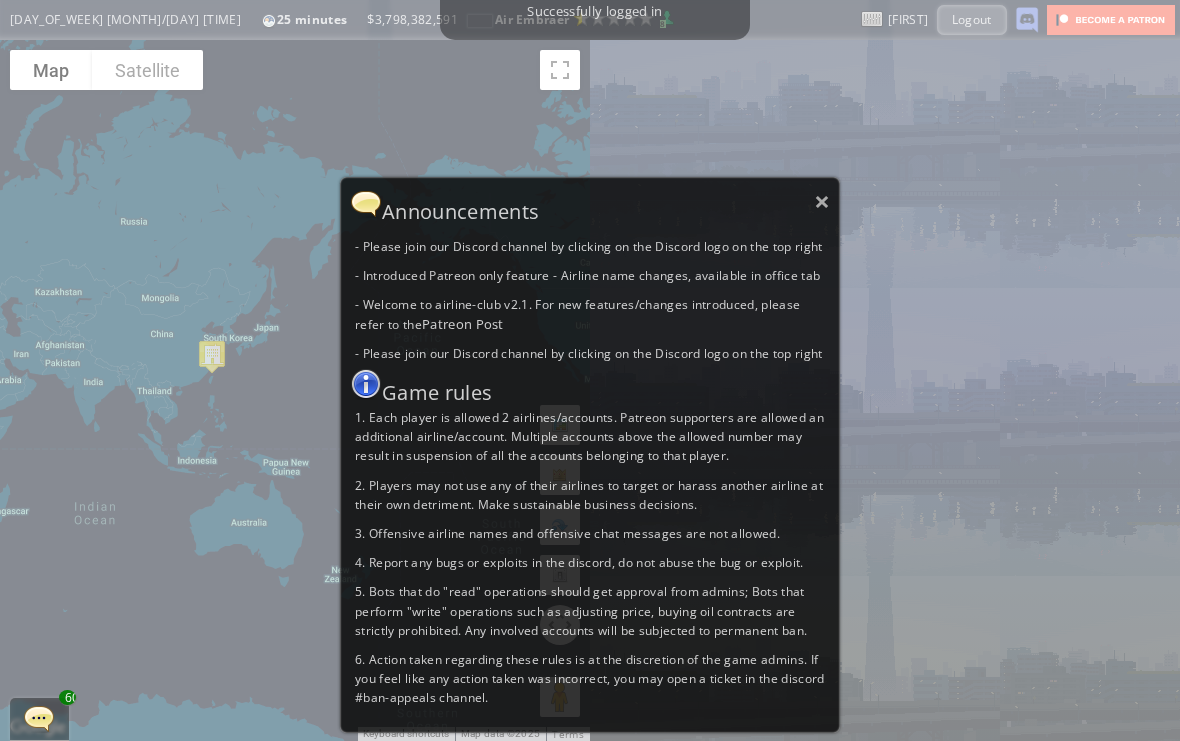 click on "×" at bounding box center (822, 201) 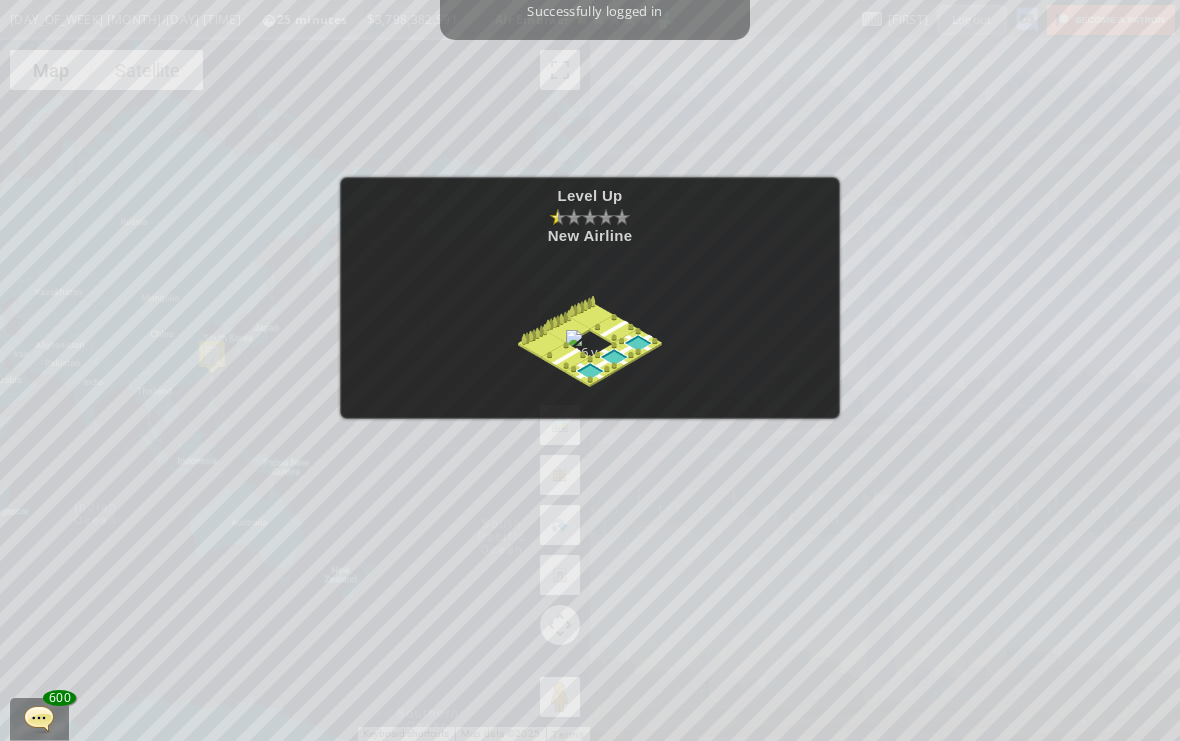 click at bounding box center (590, 324) 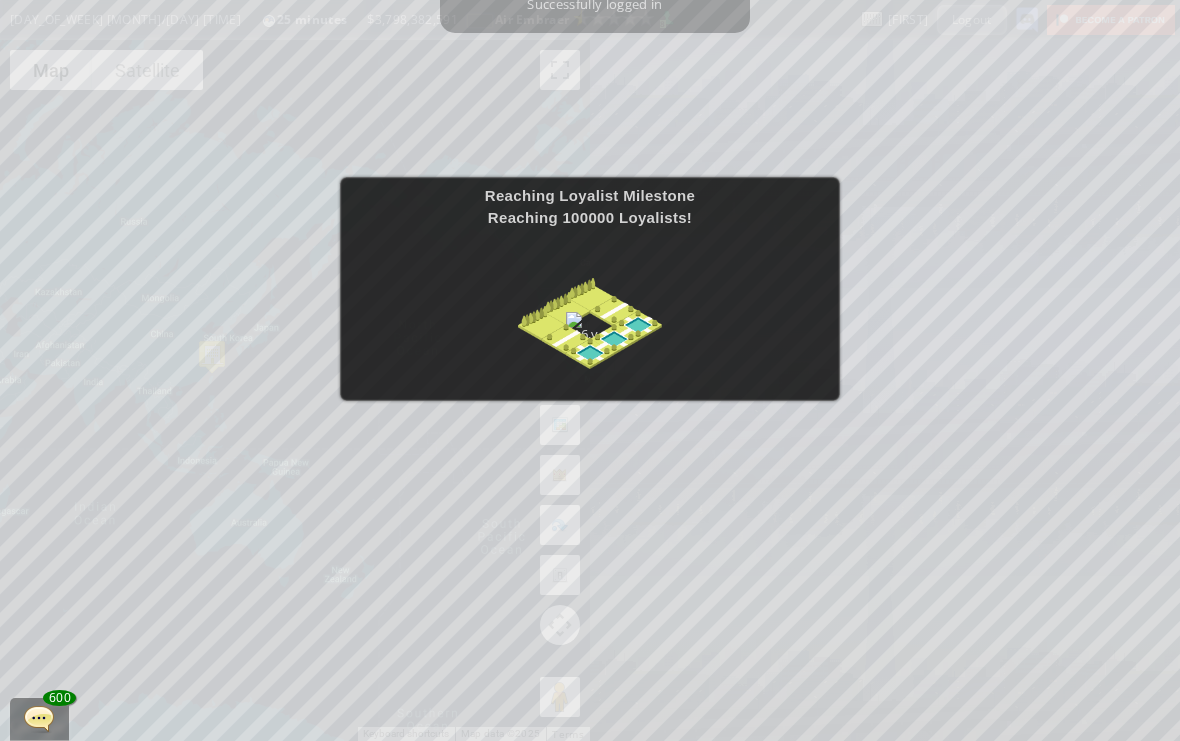 click at bounding box center [590, 306] 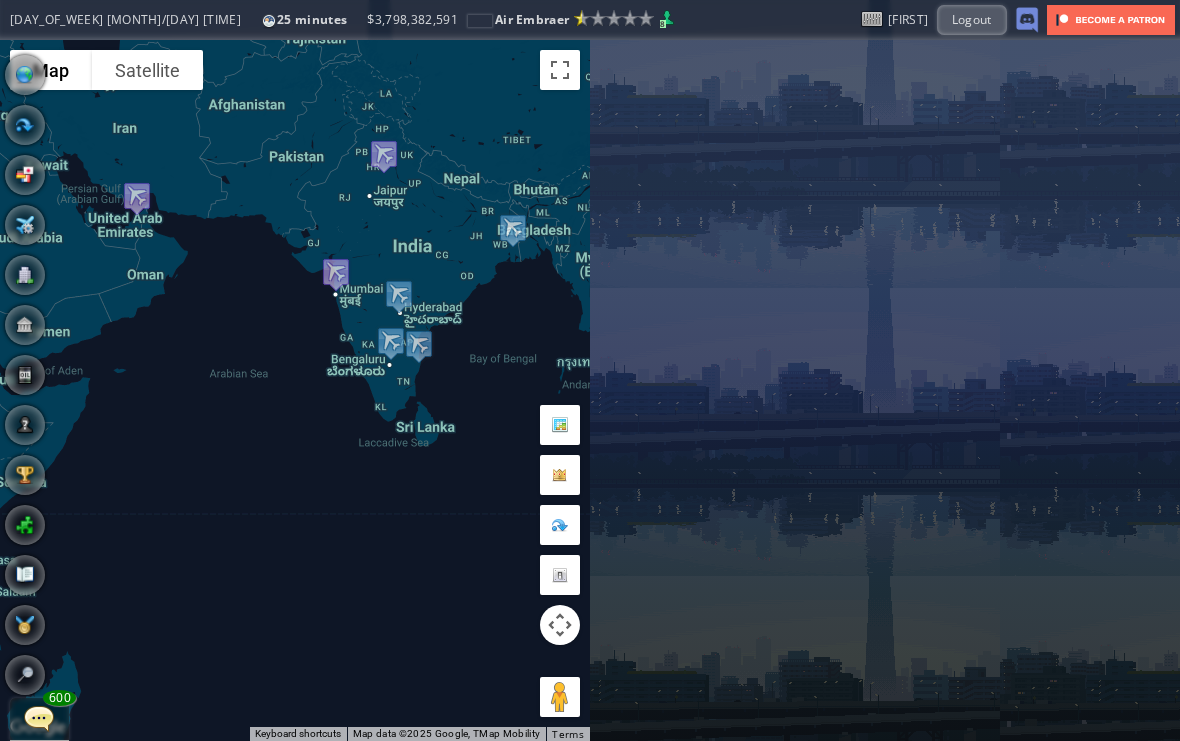 click at bounding box center [25, 275] 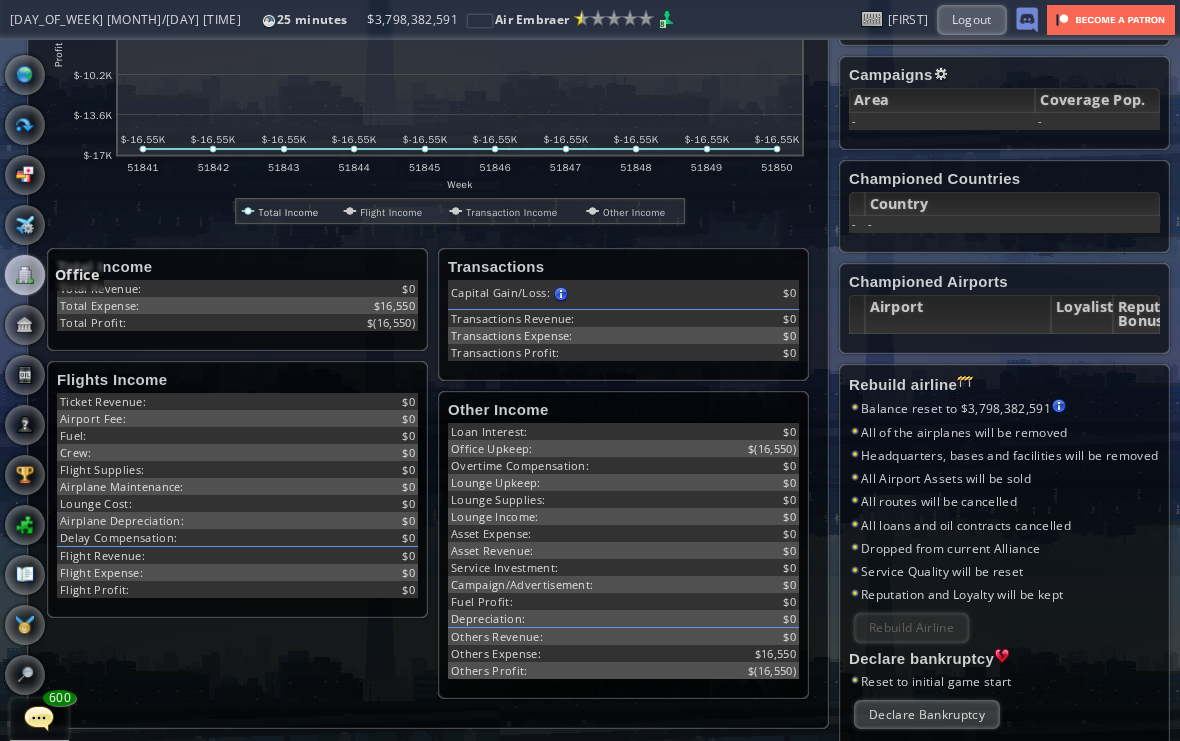 scroll, scrollTop: 458, scrollLeft: 3, axis: both 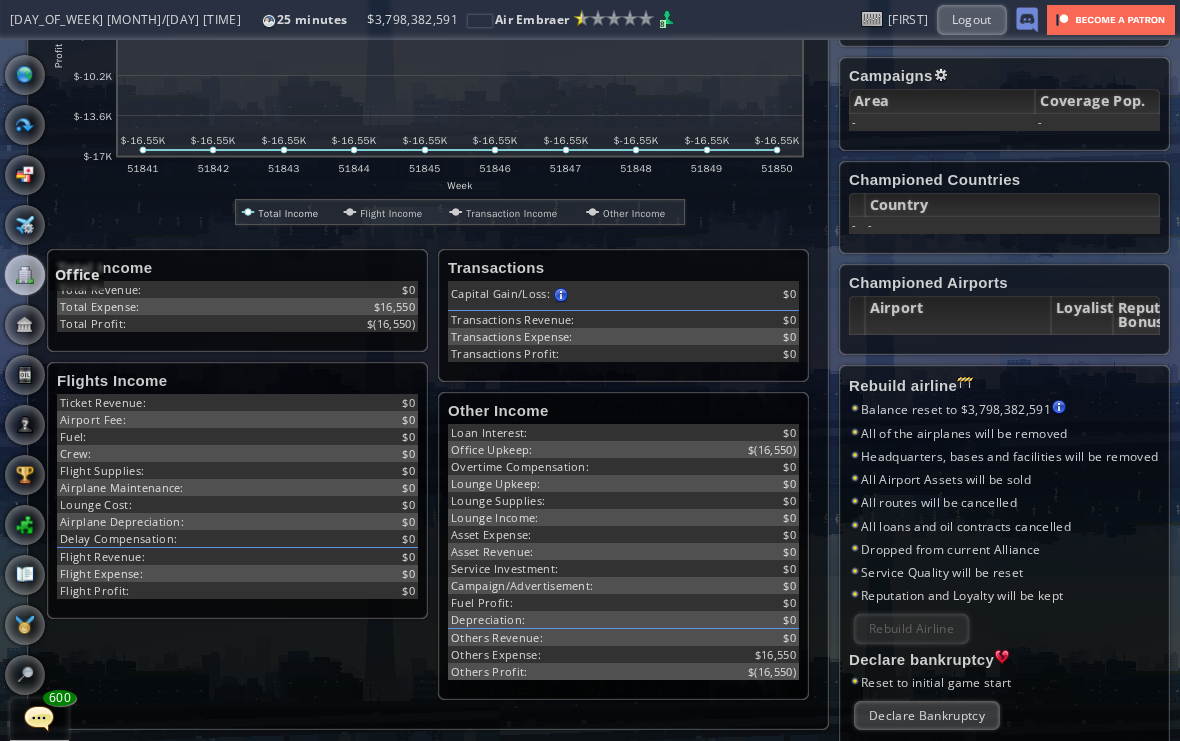 click on "Rebuild Airline Cannot rebuild airline when reputation is lower than 100" at bounding box center (911, 628) 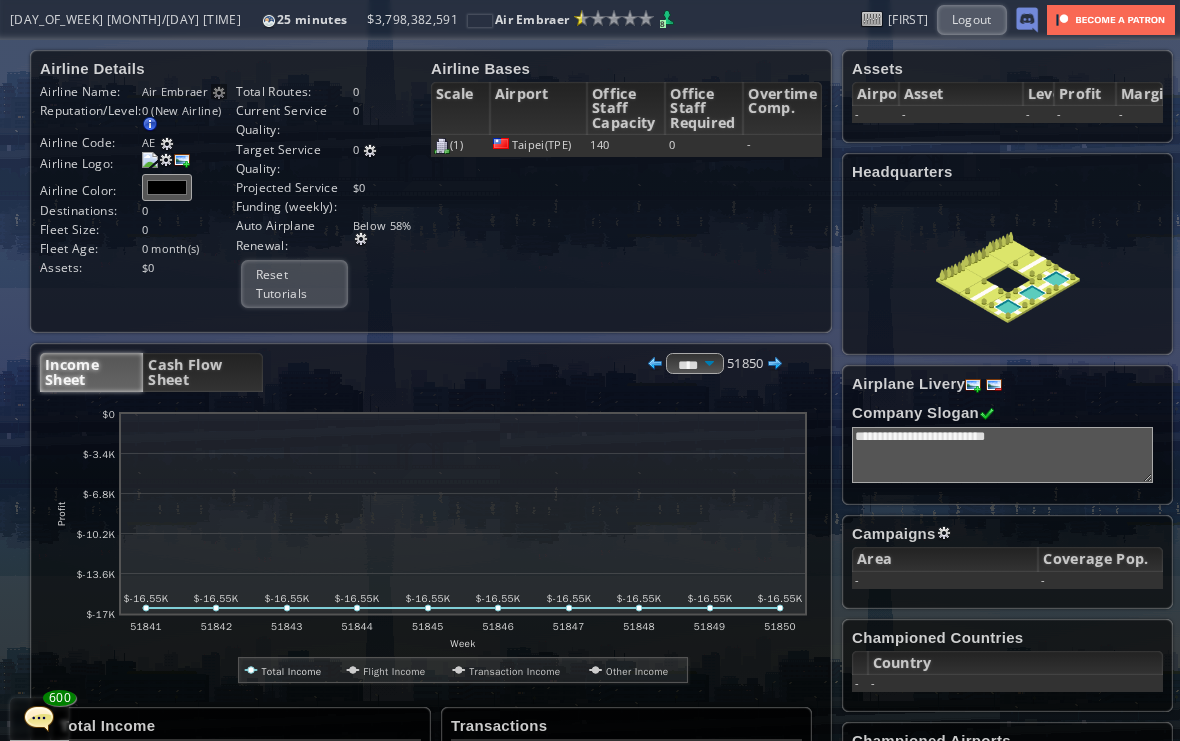 scroll, scrollTop: 0, scrollLeft: 0, axis: both 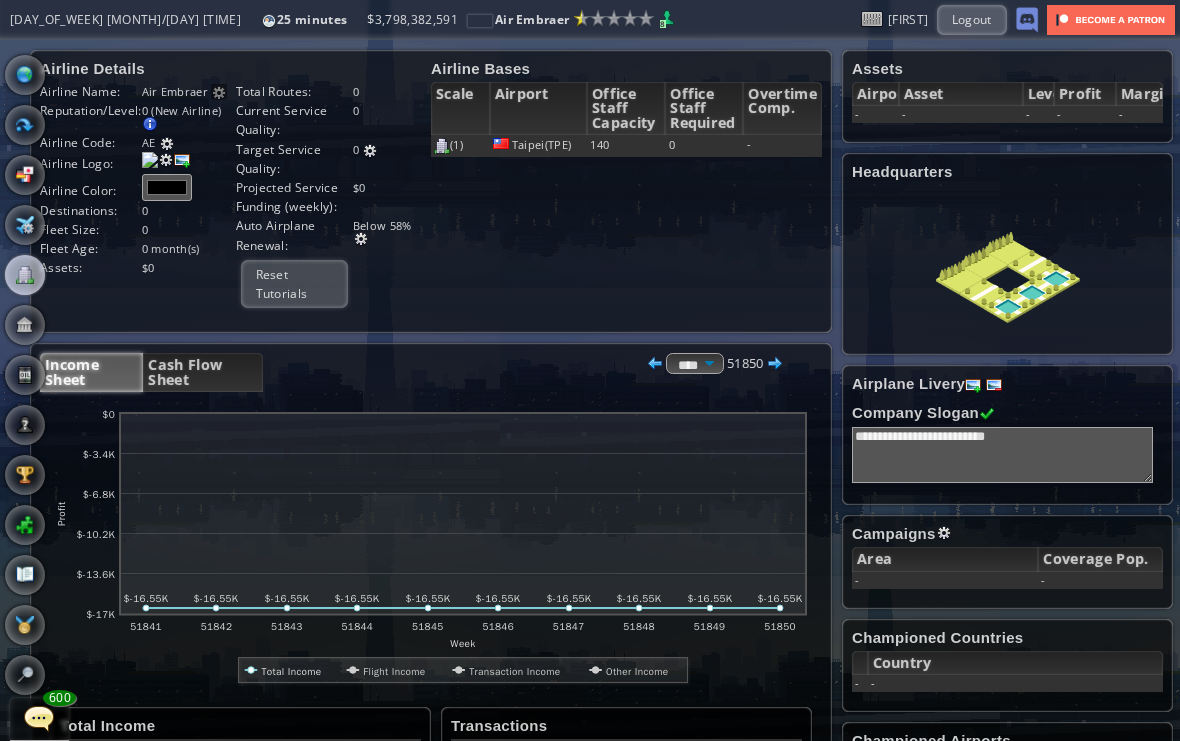 click at bounding box center [7, 370] 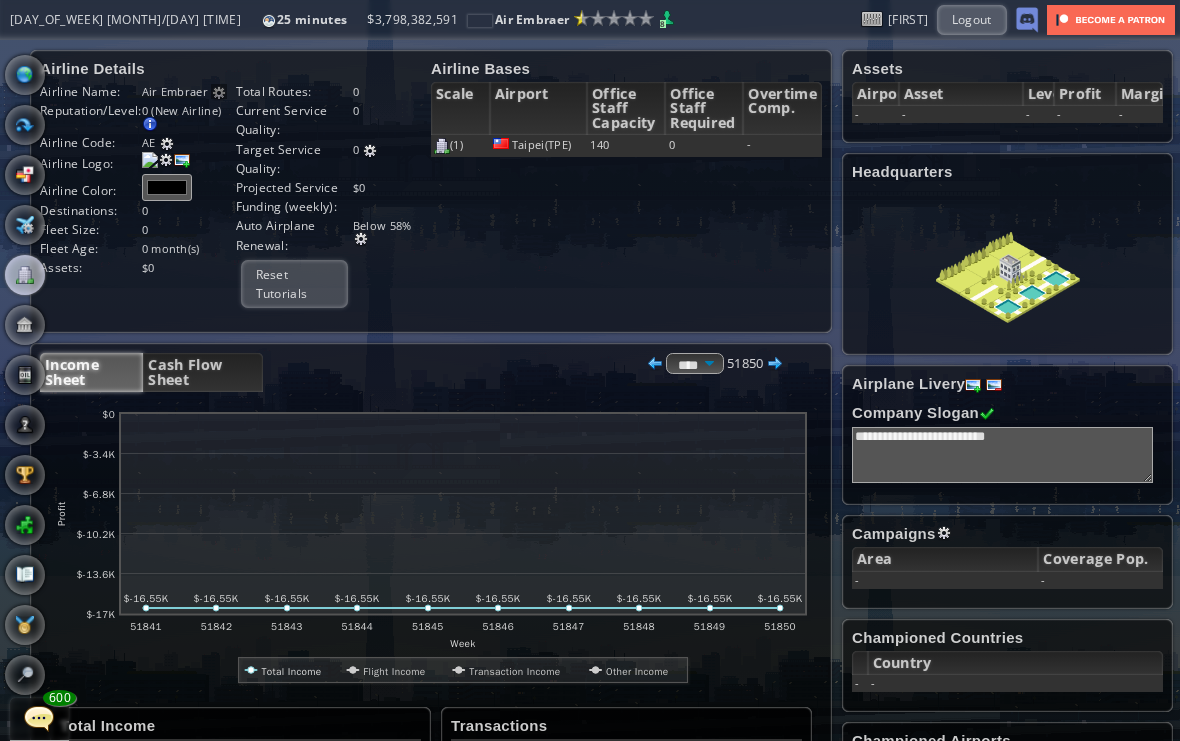 click at bounding box center (7, 370) 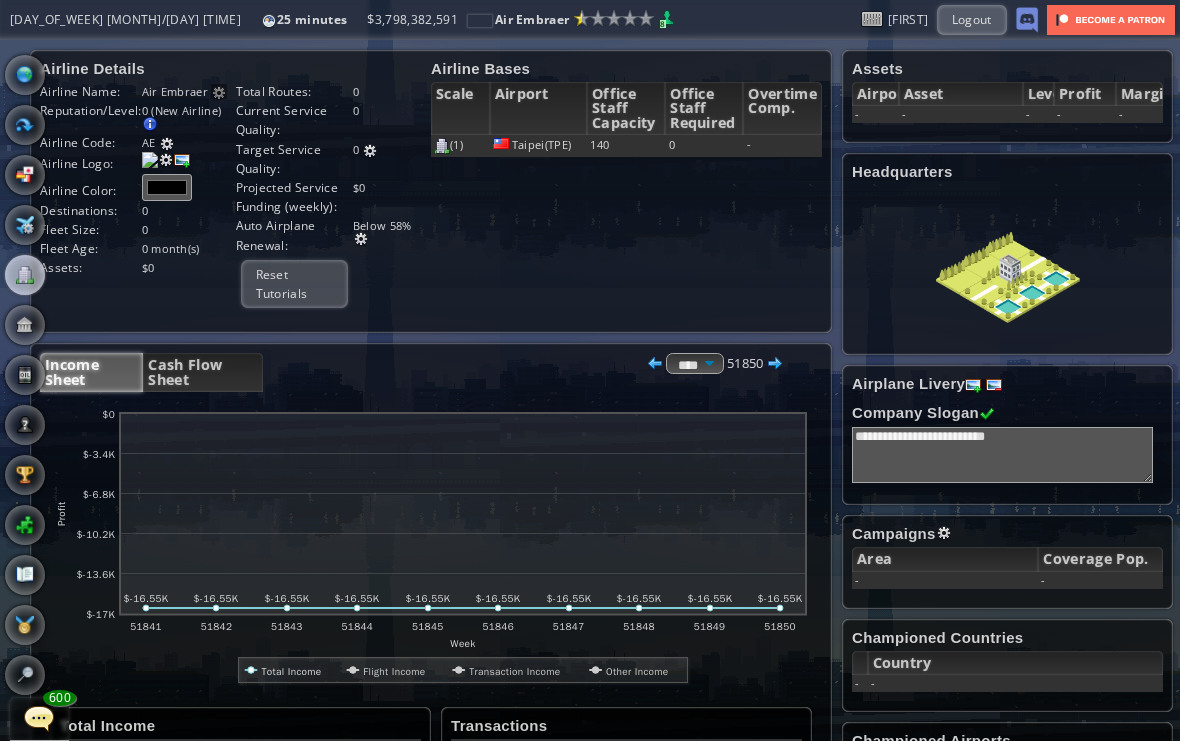 click at bounding box center (25, 75) 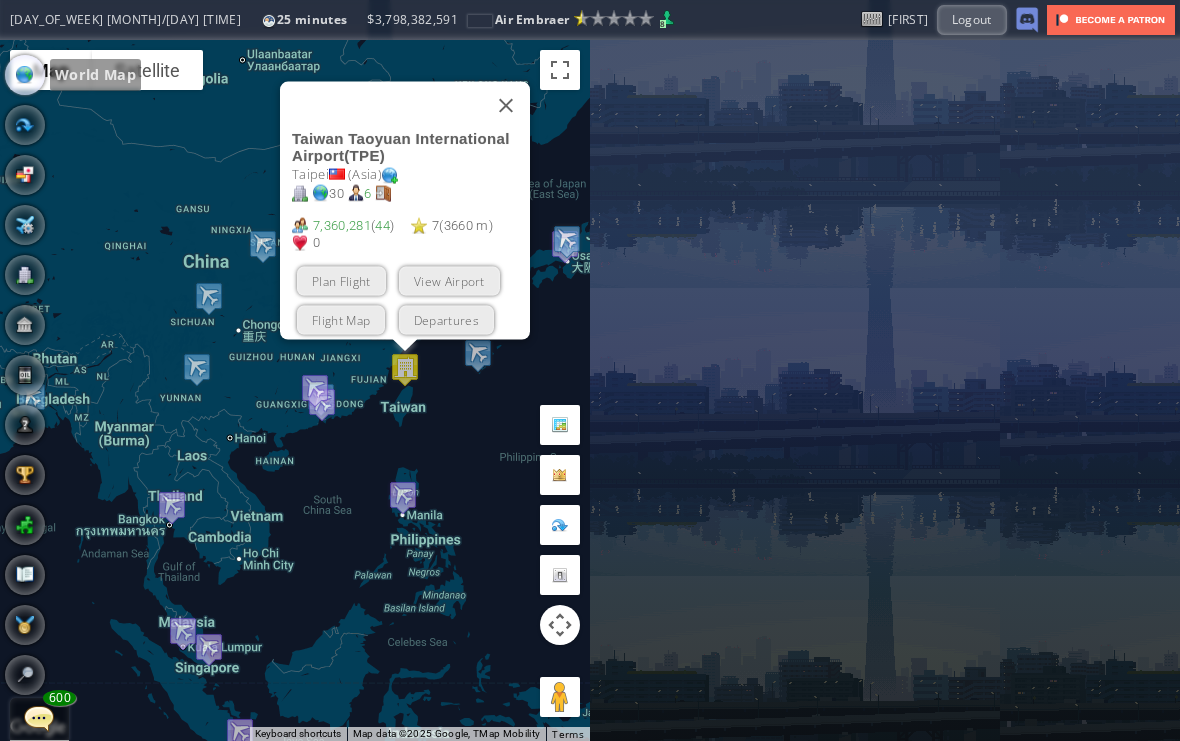 click at bounding box center [506, 105] 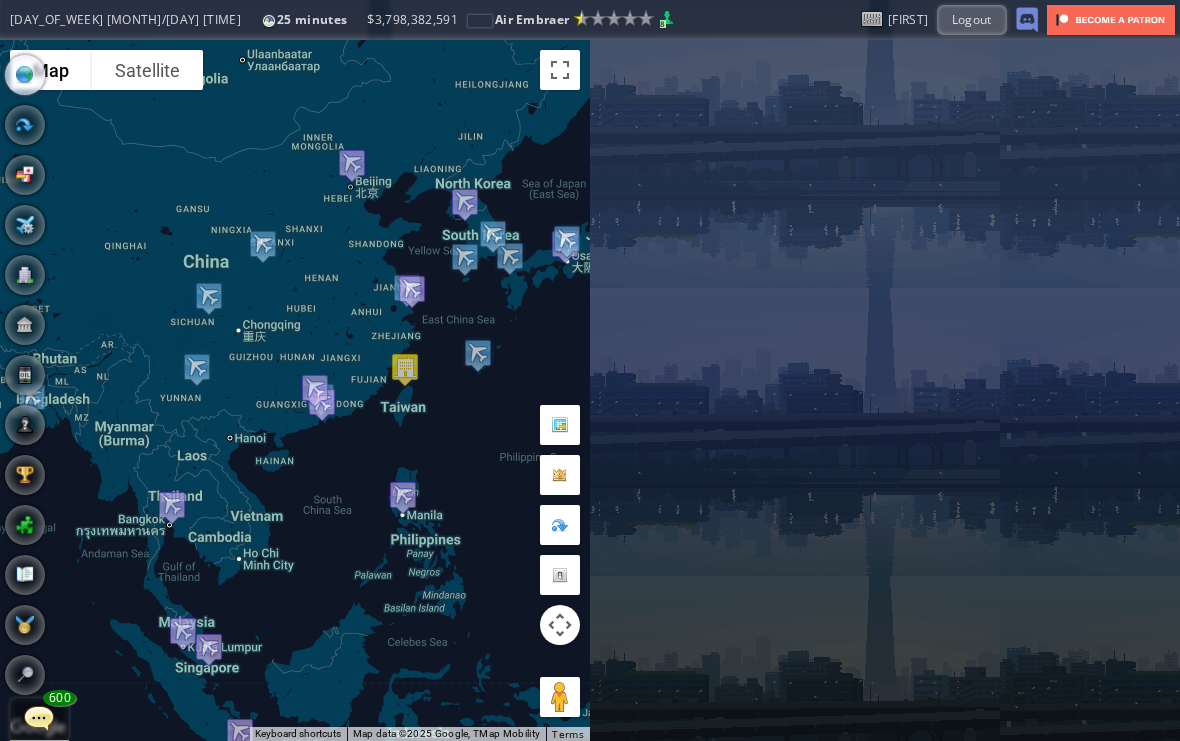 click on "Logout" at bounding box center (972, 19) 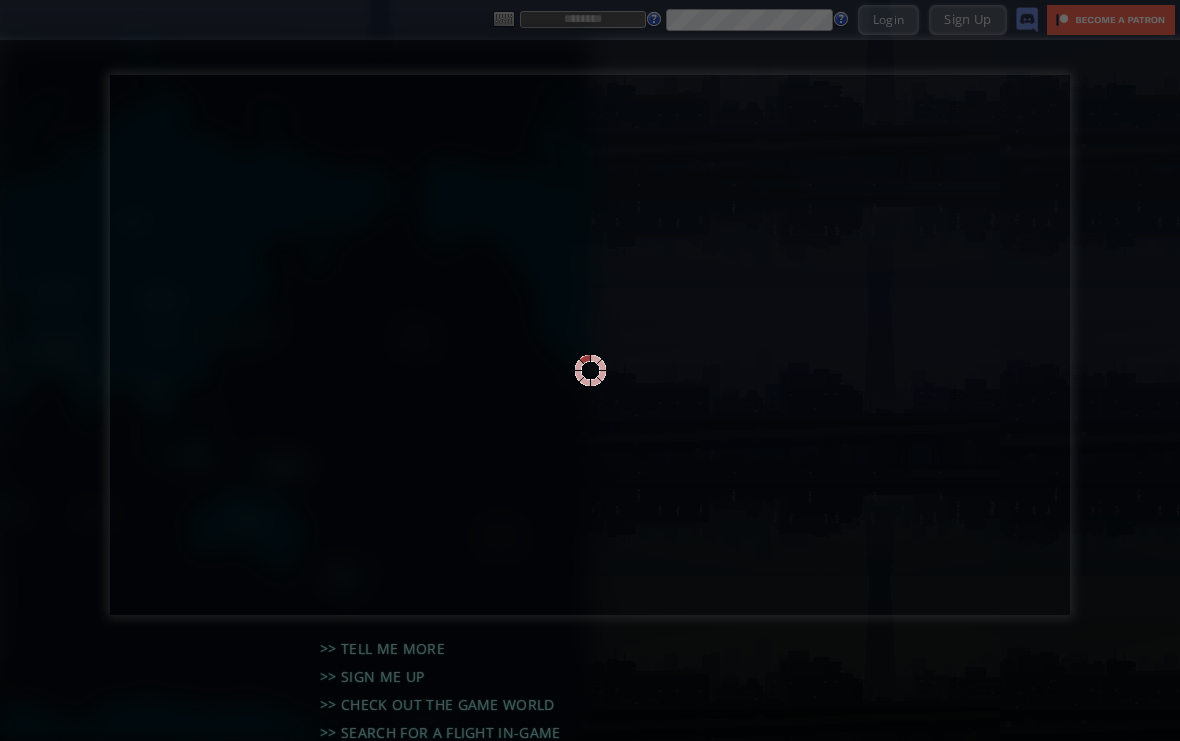 scroll, scrollTop: 0, scrollLeft: 0, axis: both 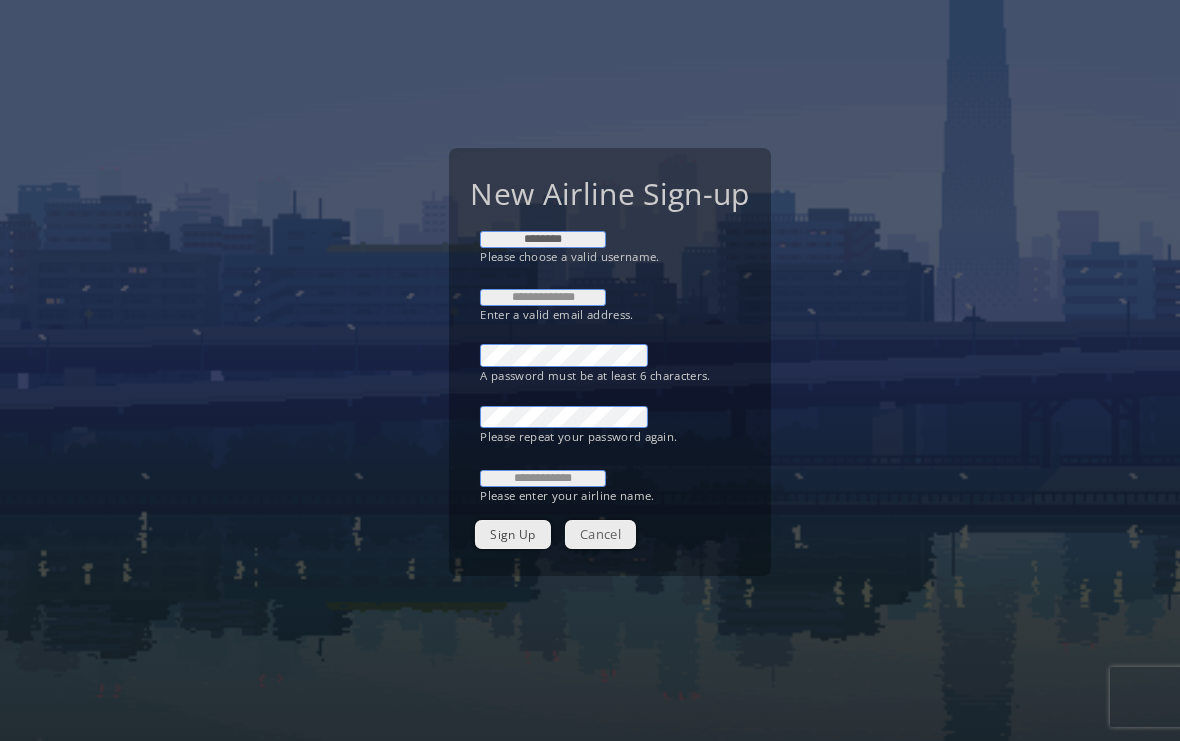 type on "********" 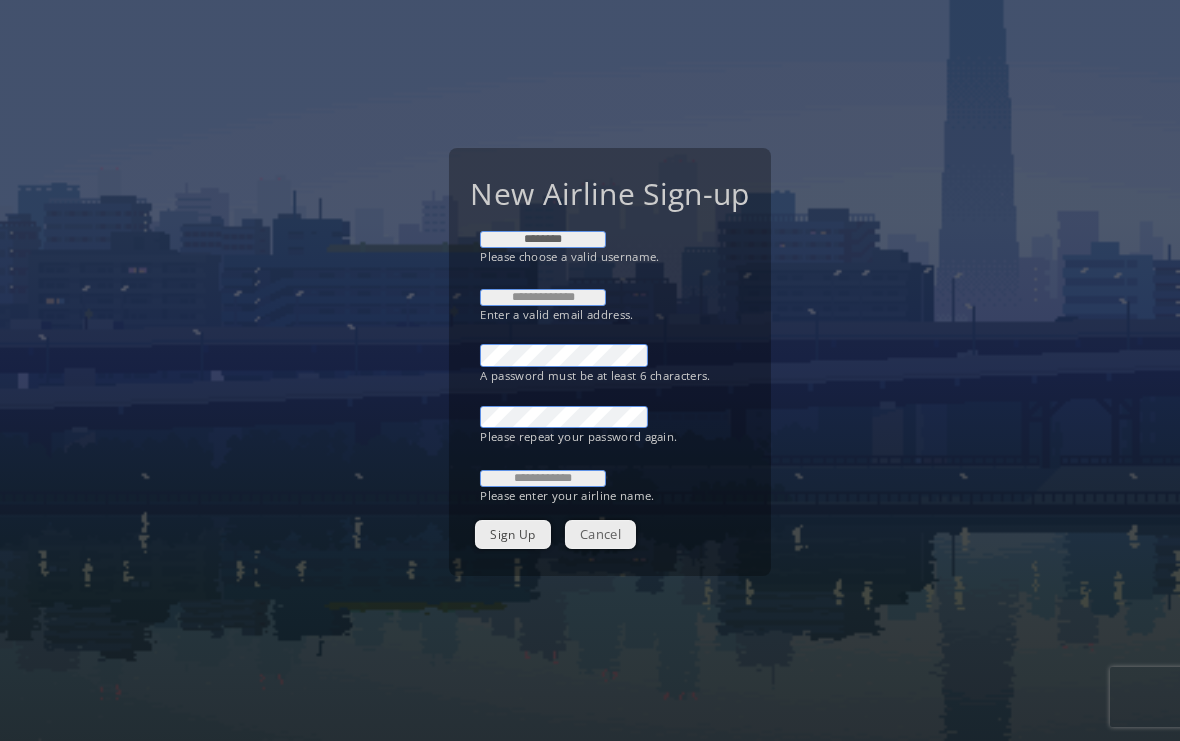 click at bounding box center [543, 297] 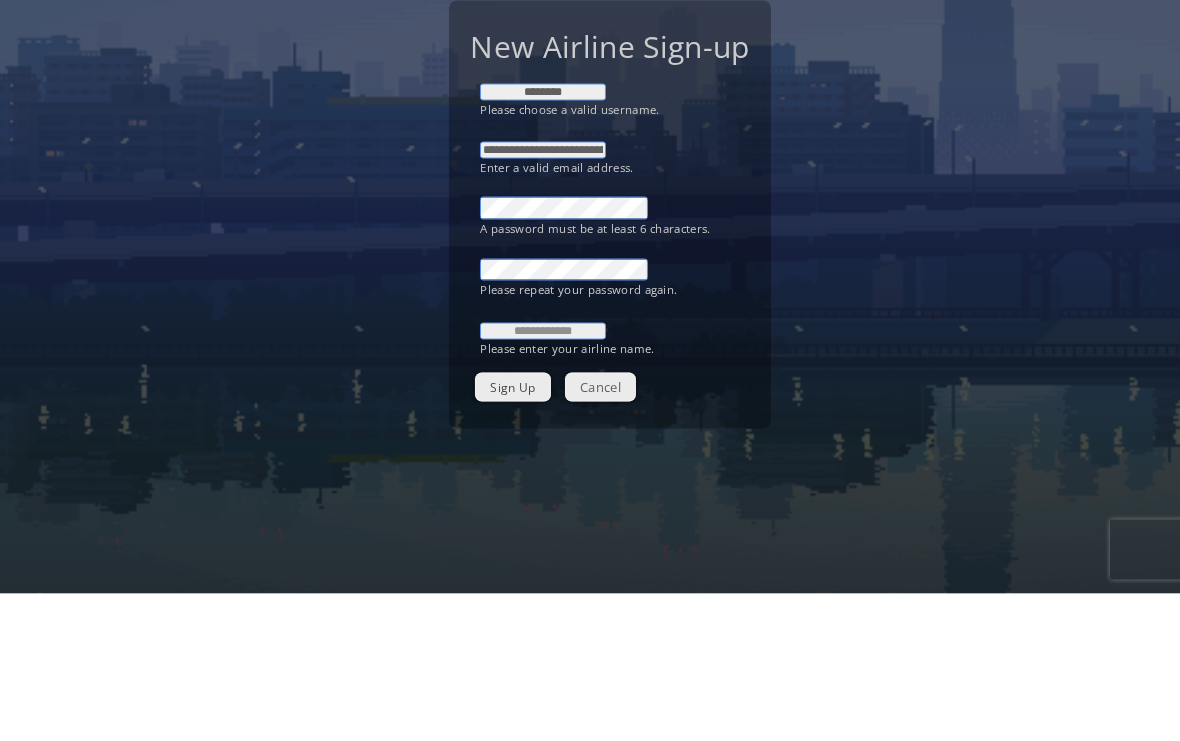 scroll, scrollTop: 36, scrollLeft: 0, axis: vertical 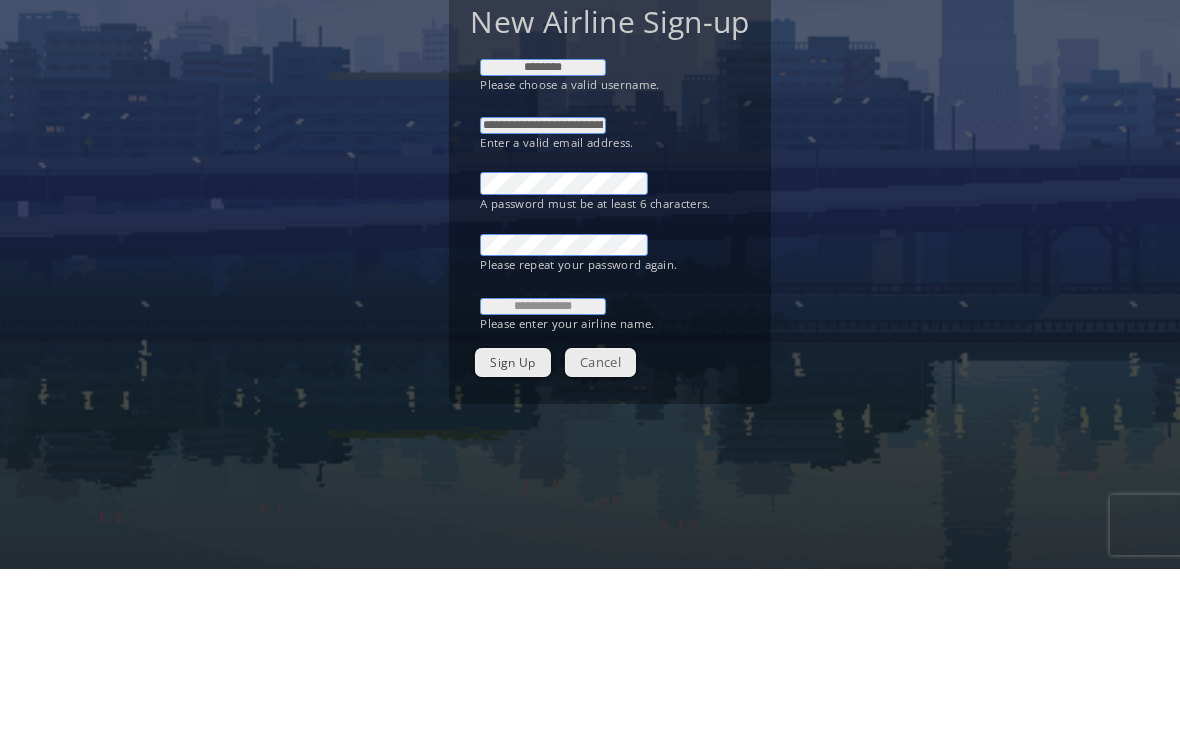 click at bounding box center [543, 478] 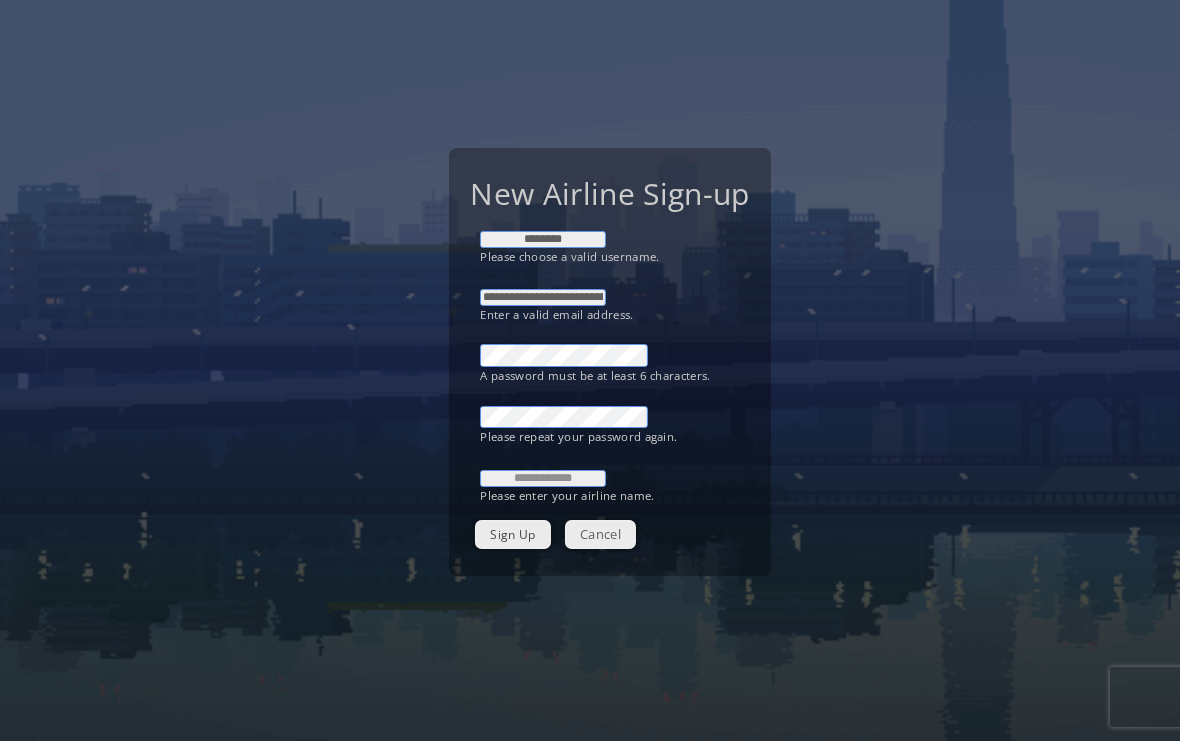 click at bounding box center (543, 478) 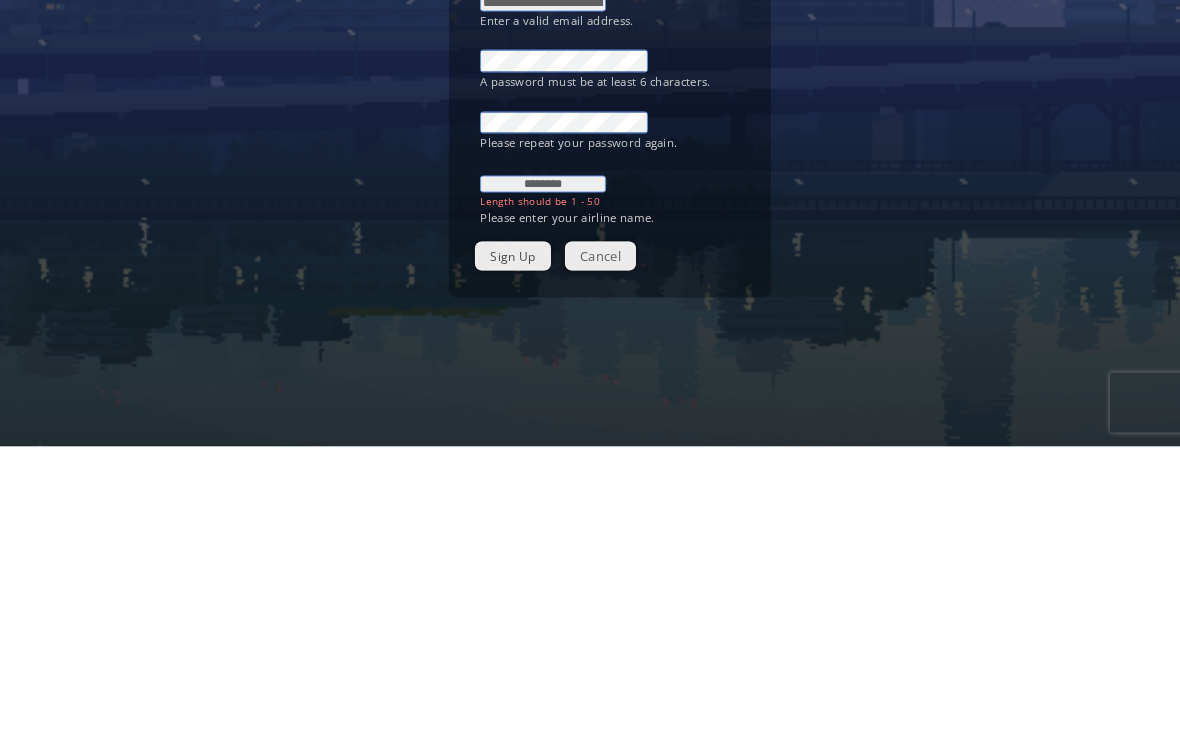 click on "*******" at bounding box center (543, 478) 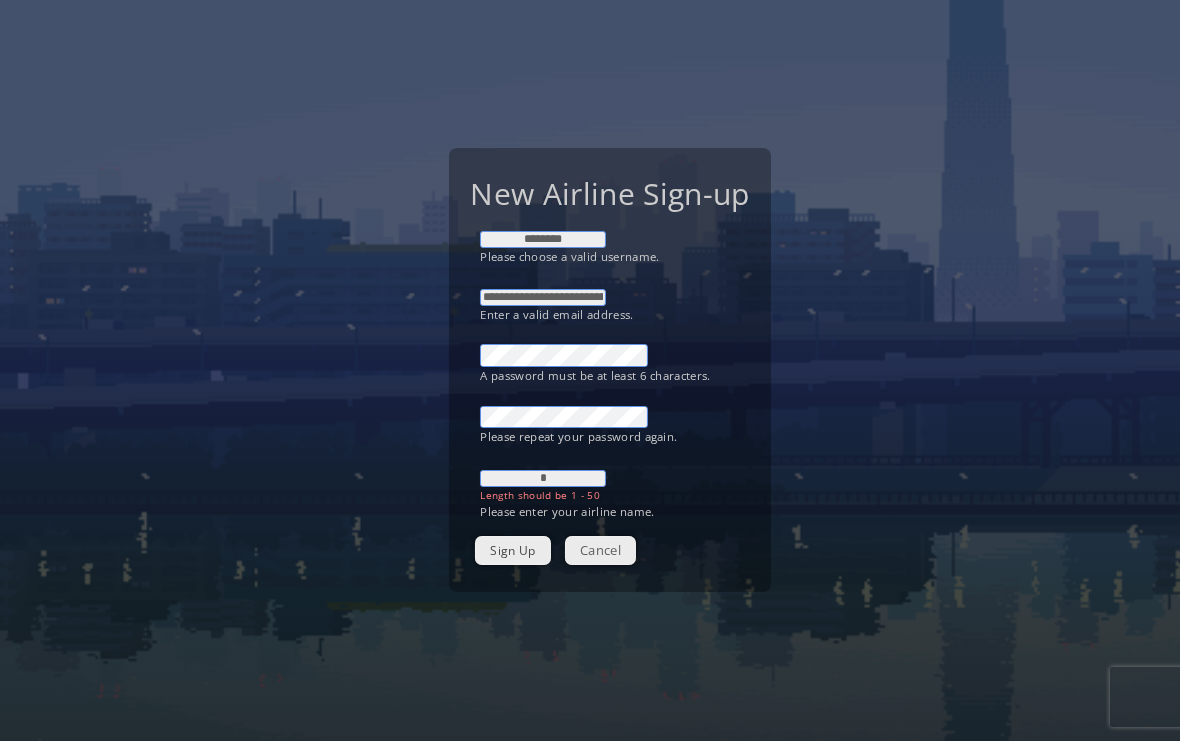 click on "*" at bounding box center (543, 478) 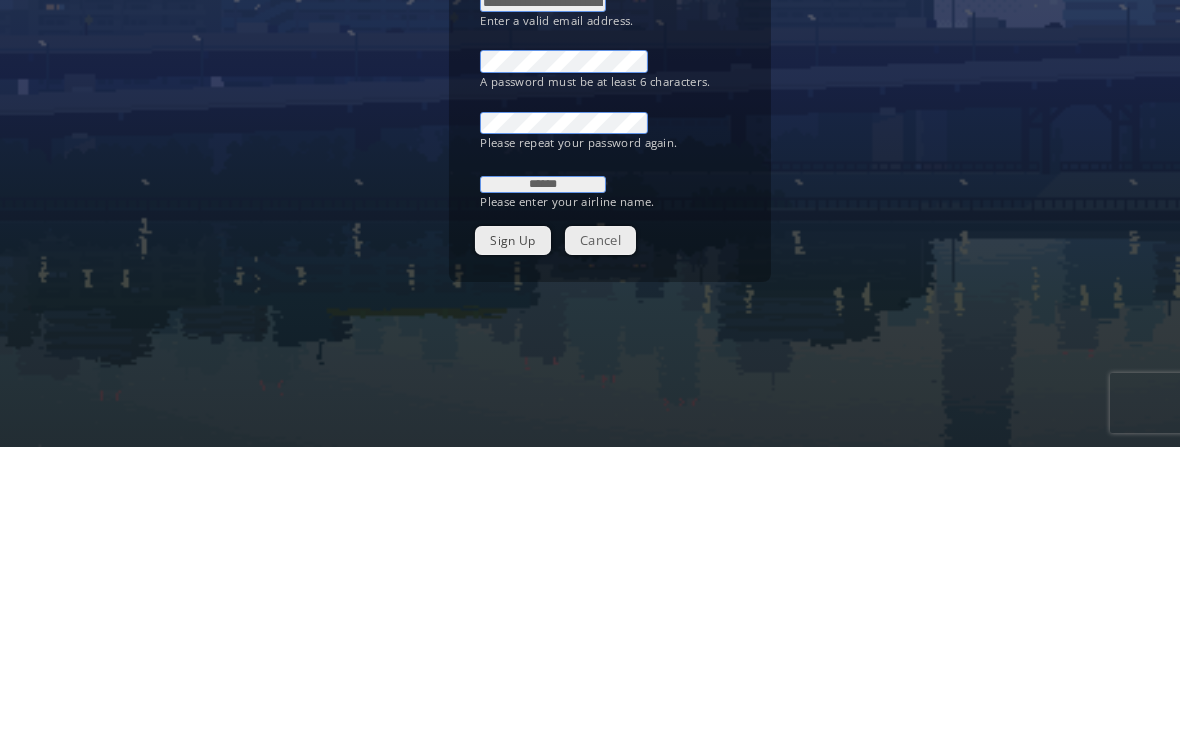 type on "******" 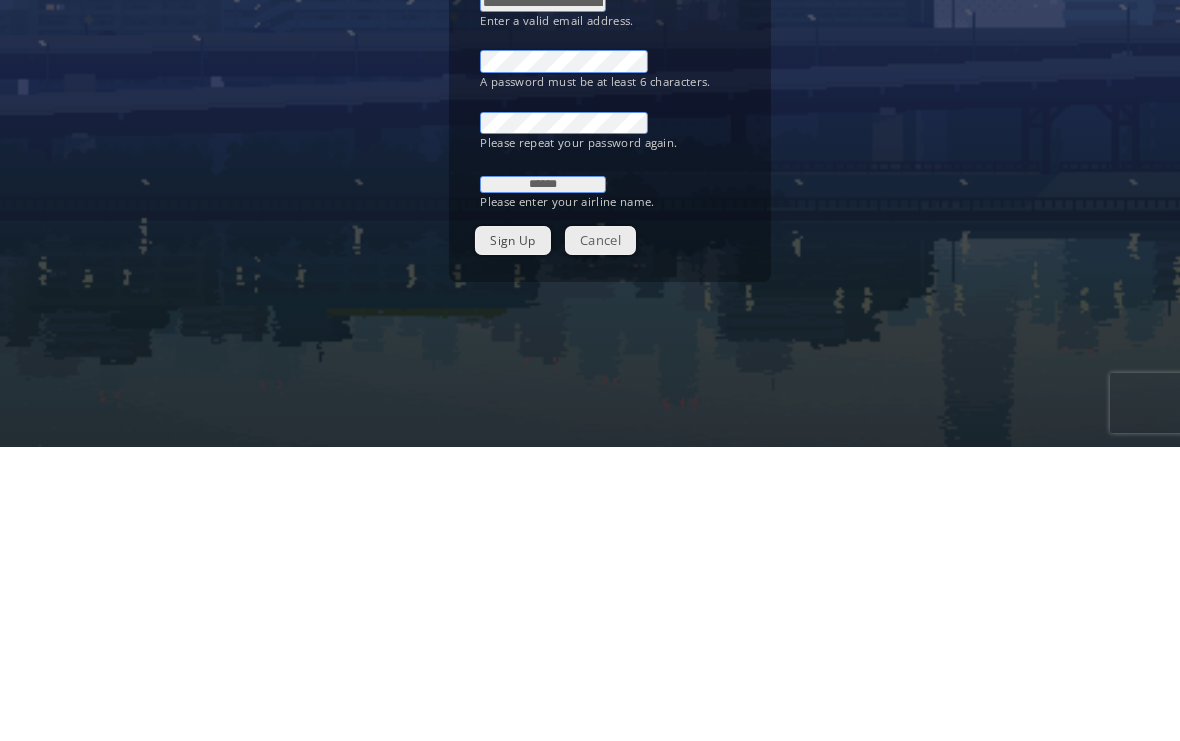 click on "Sign Up" at bounding box center [512, 534] 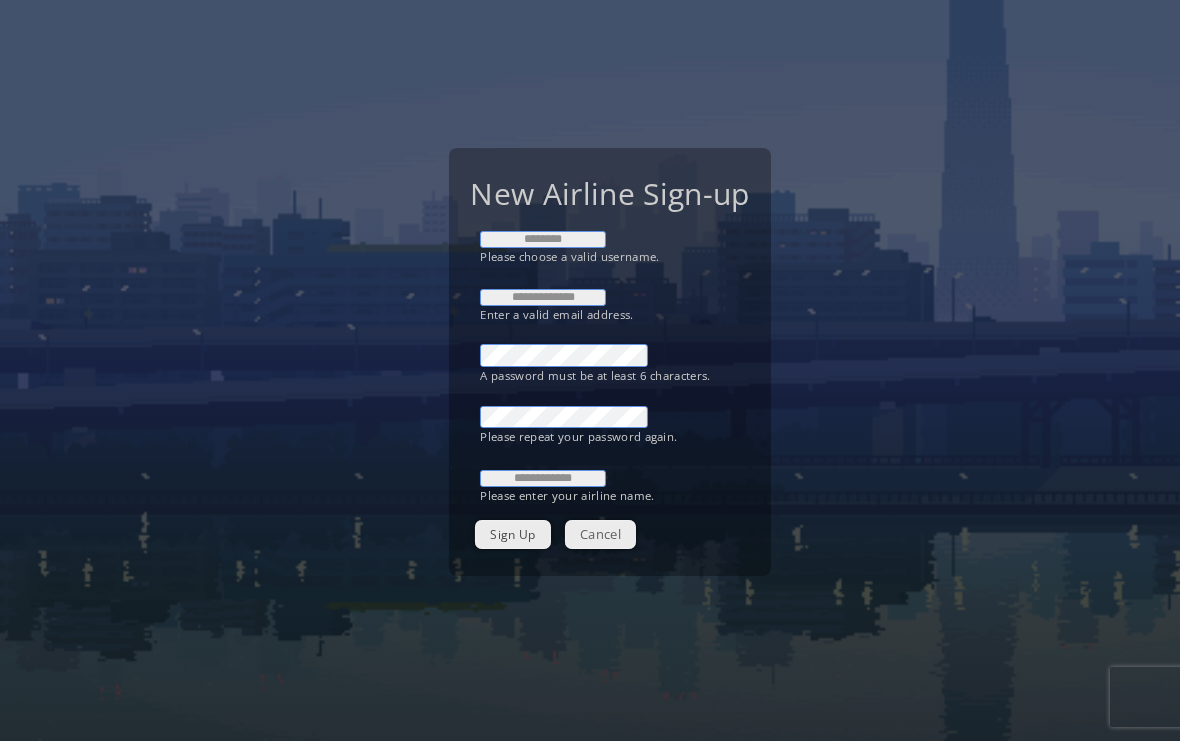 scroll, scrollTop: 0, scrollLeft: 0, axis: both 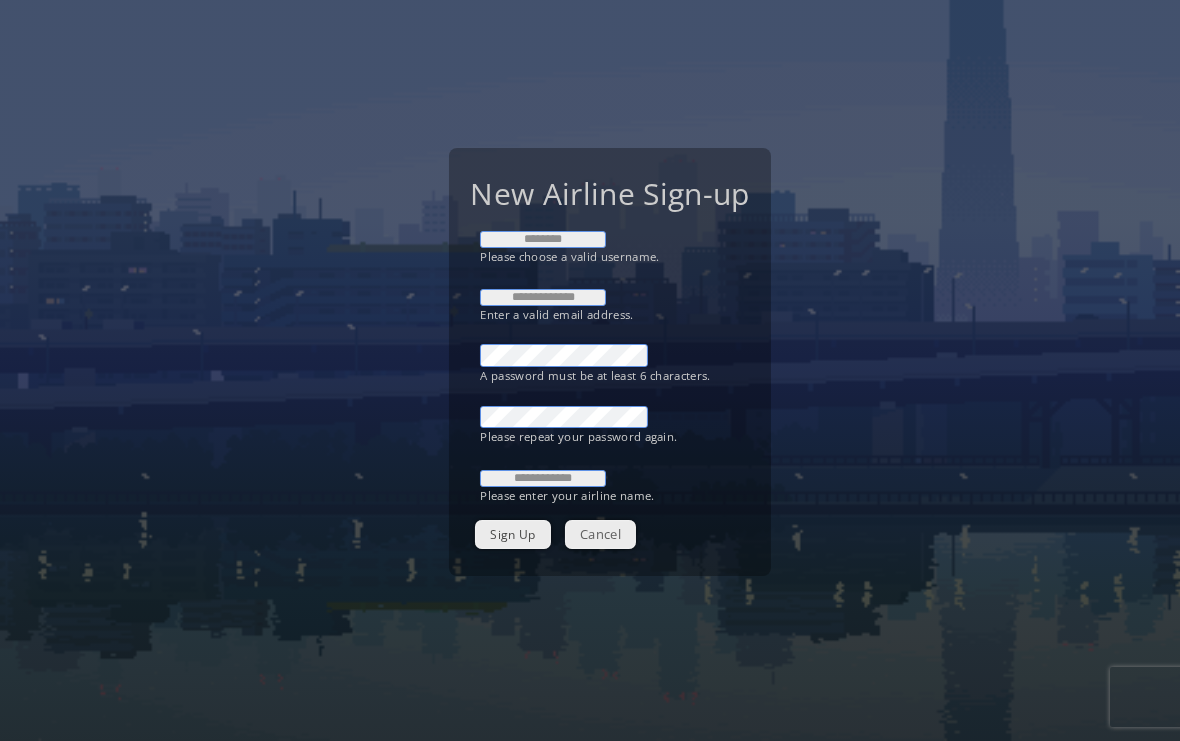 click on "Cancel" at bounding box center [600, 534] 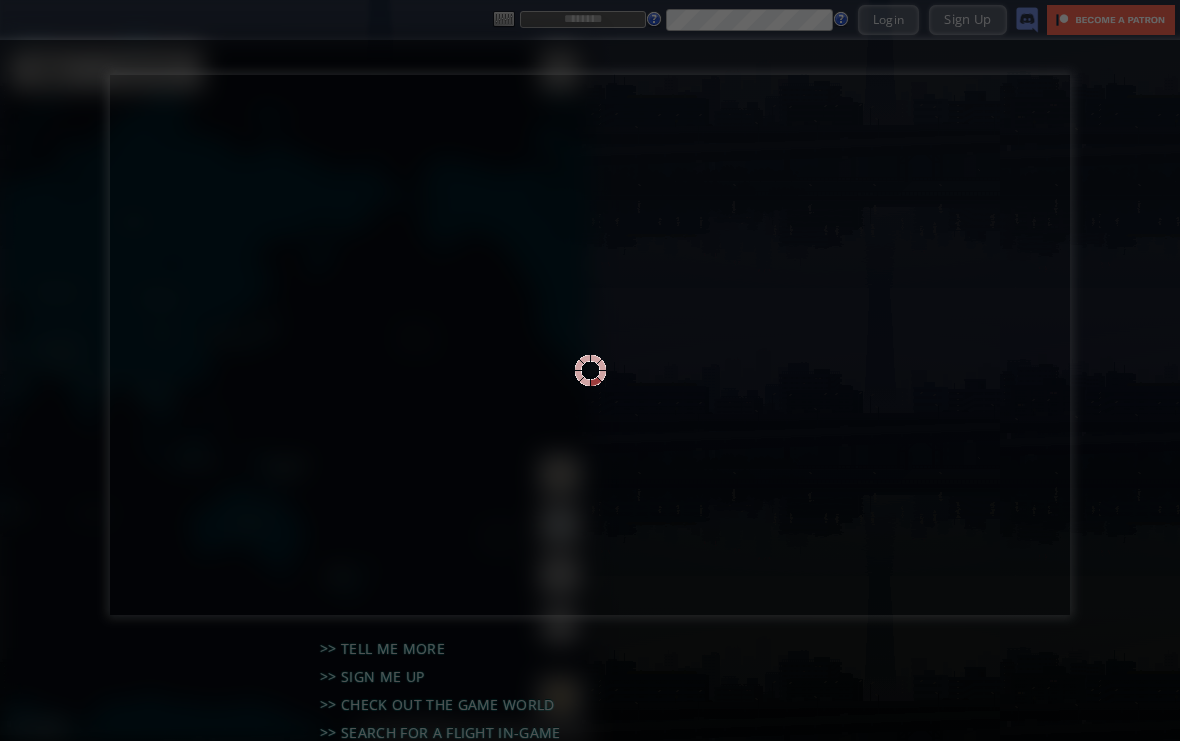 click at bounding box center [590, 370] 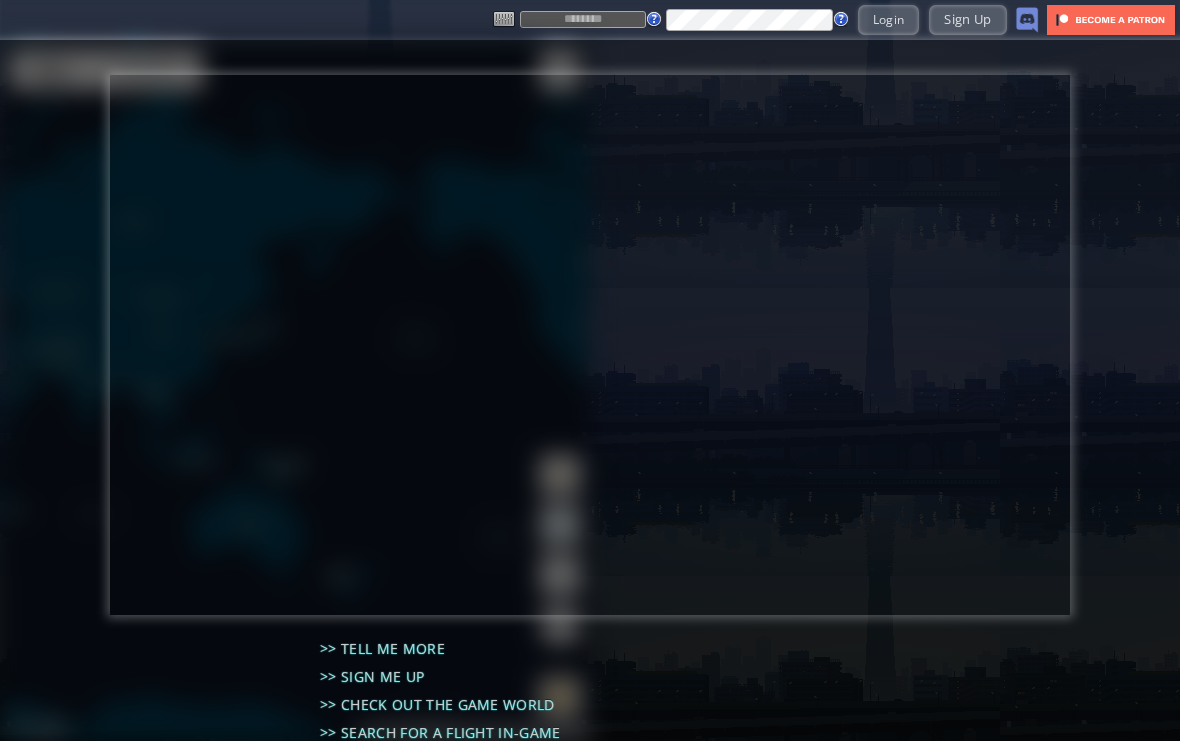 click at bounding box center (583, 19) 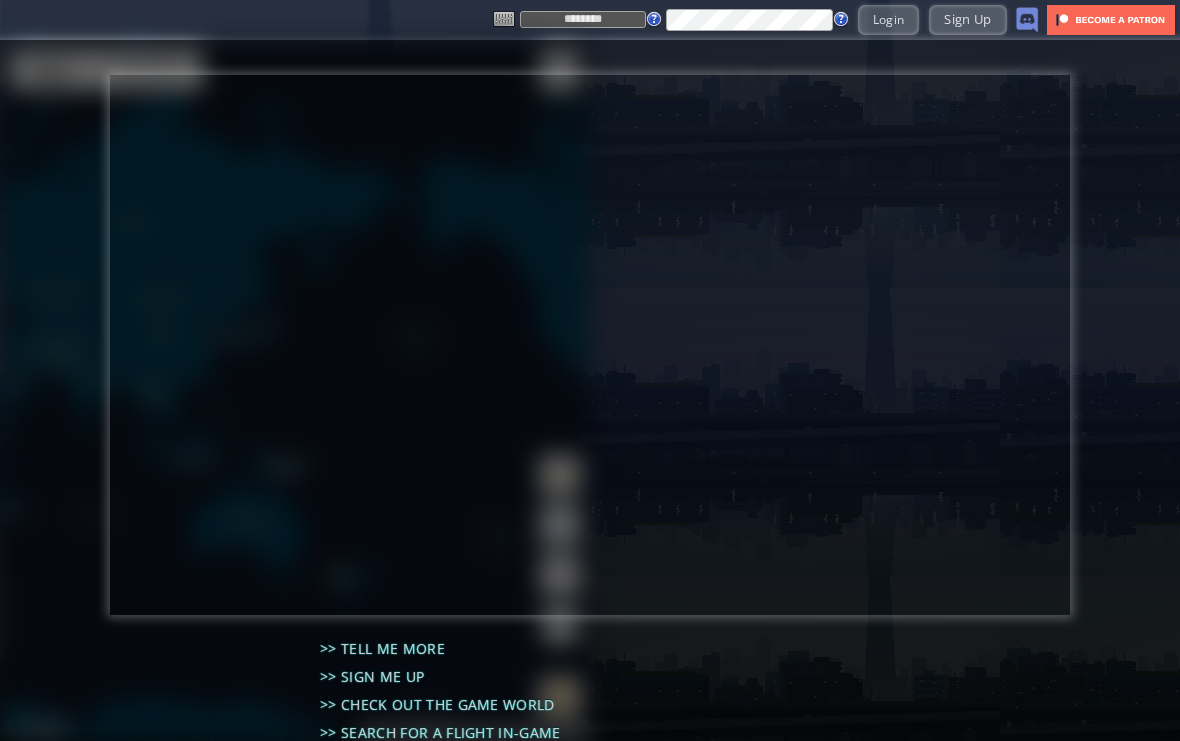 type on "********" 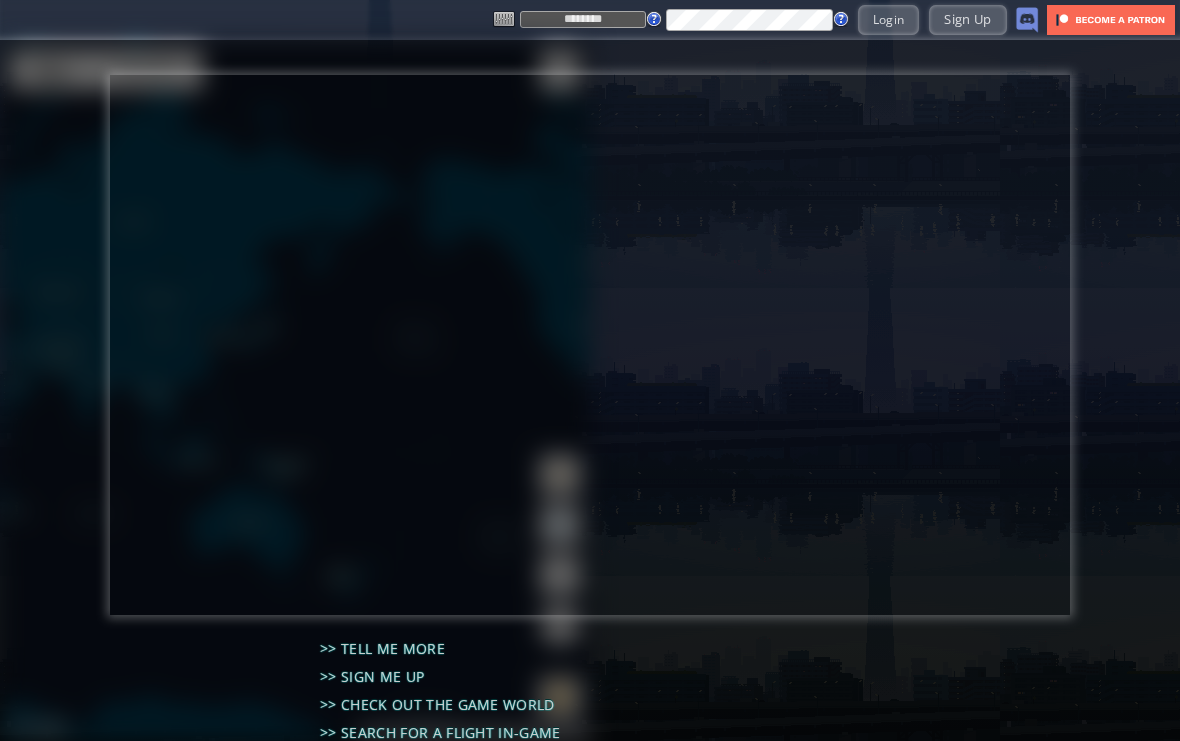 click on "Login" at bounding box center [889, 19] 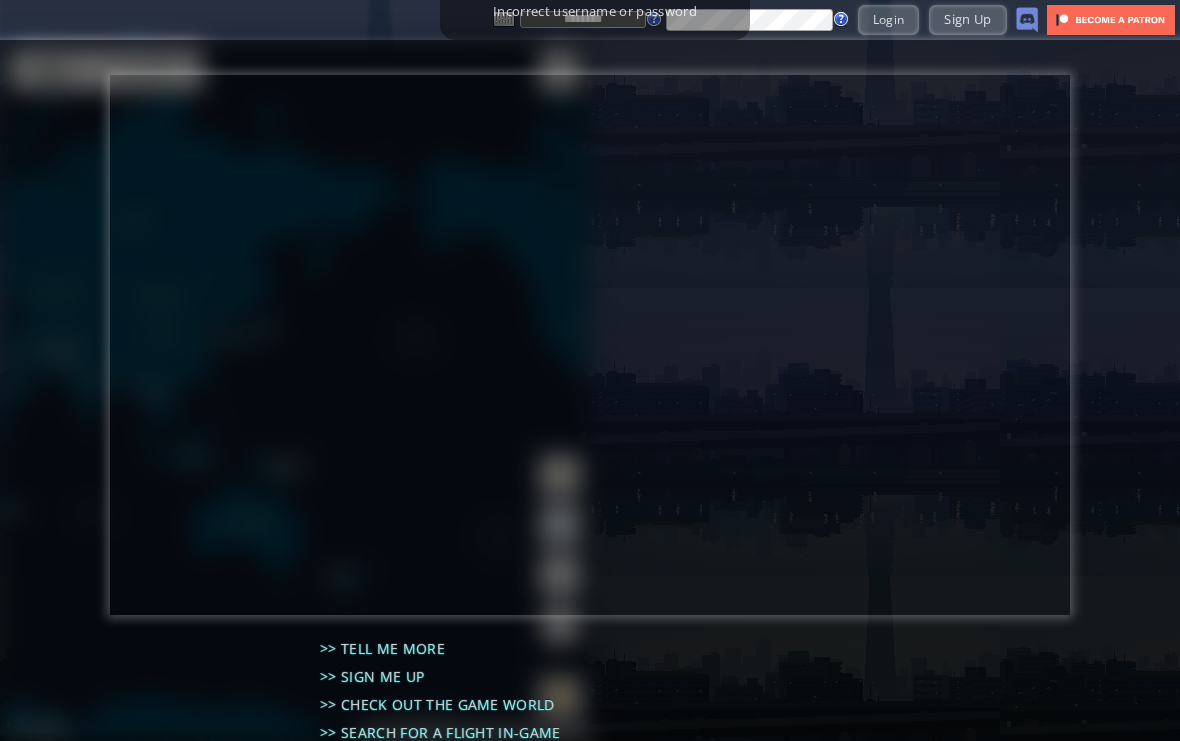 click on "Sign Up" at bounding box center [967, 19] 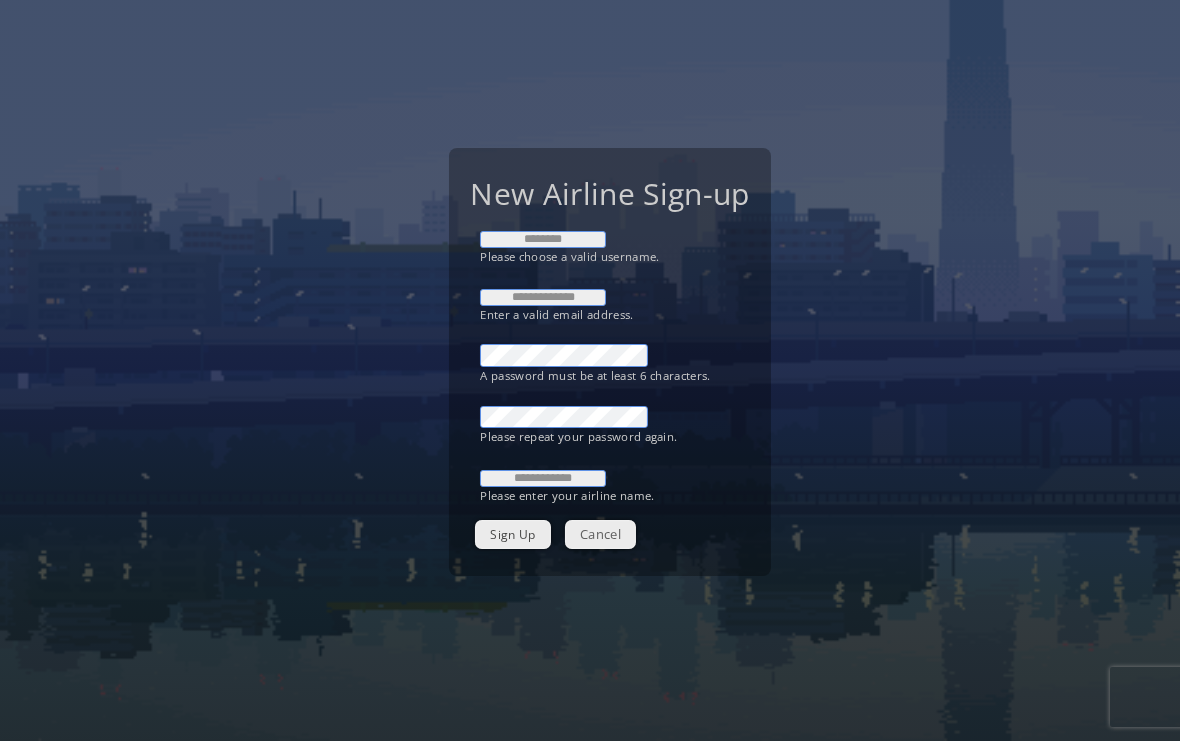 click at bounding box center [543, 239] 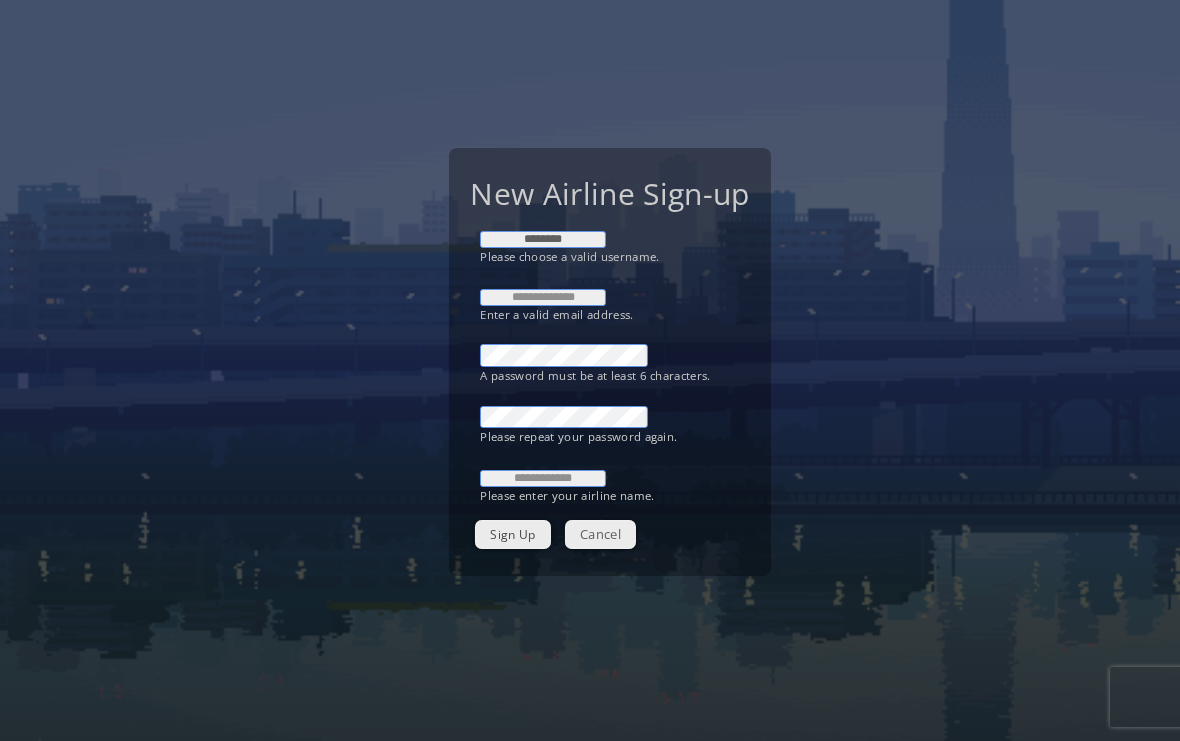 type on "********" 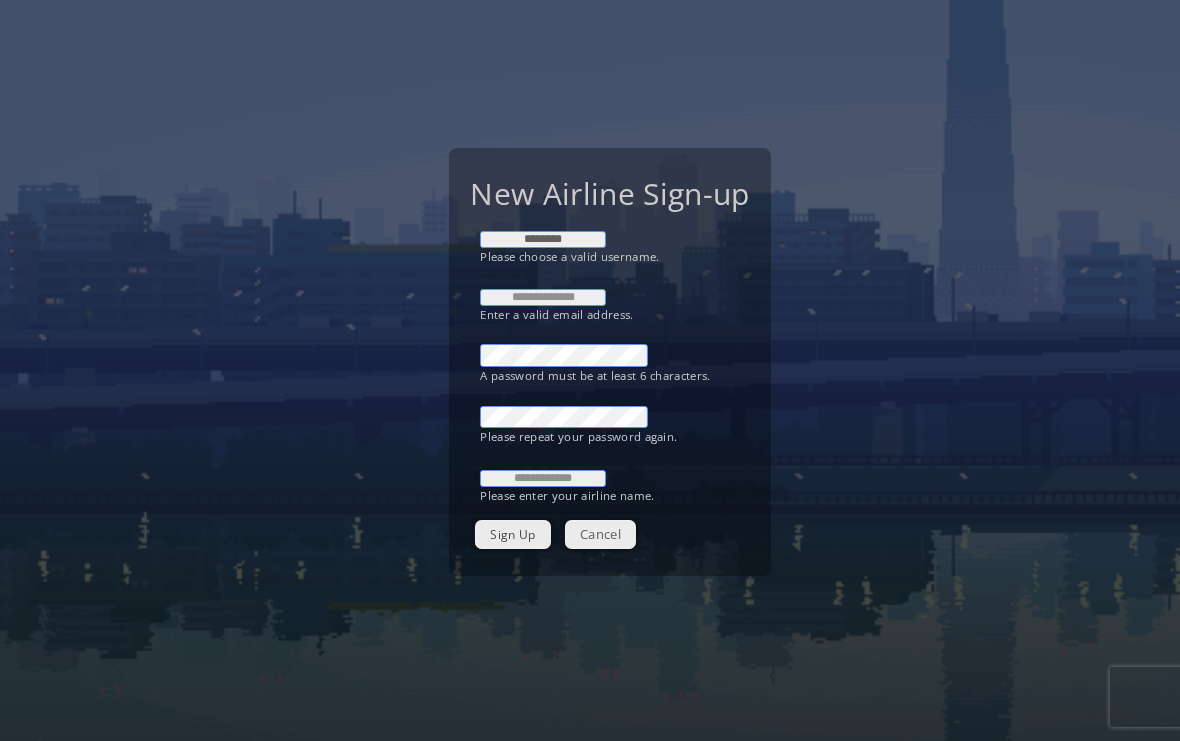 click at bounding box center (543, 297) 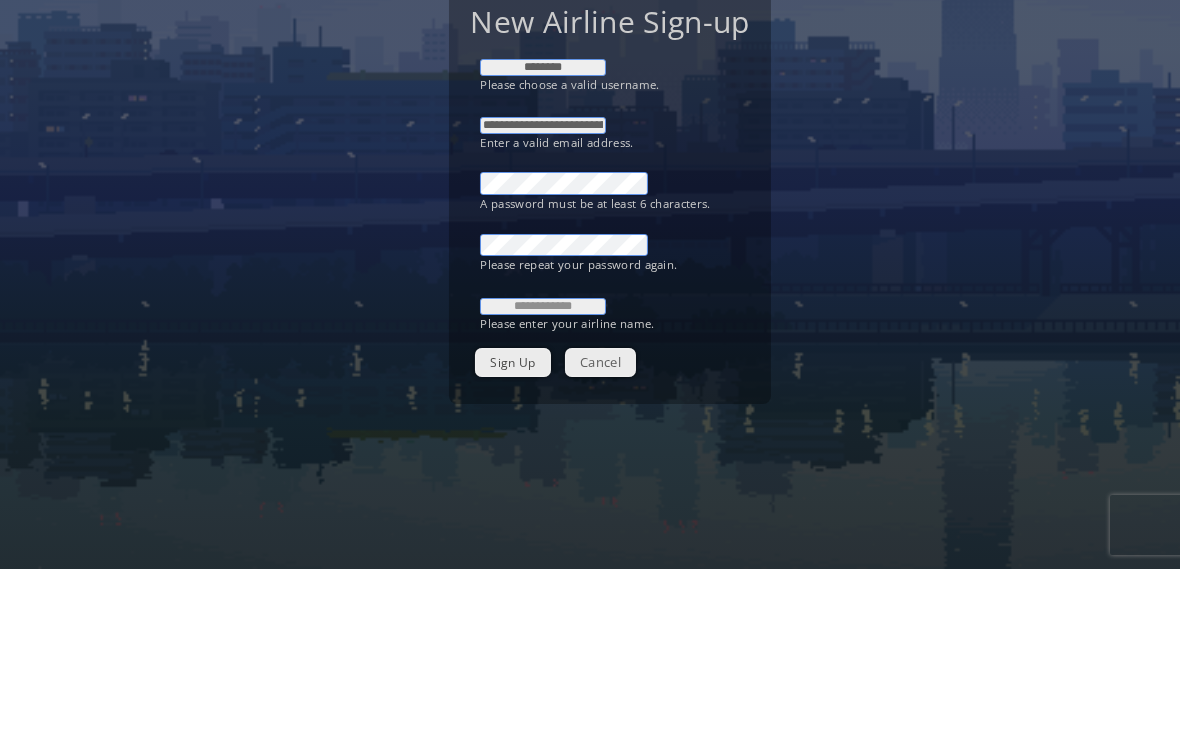 click at bounding box center [543, 478] 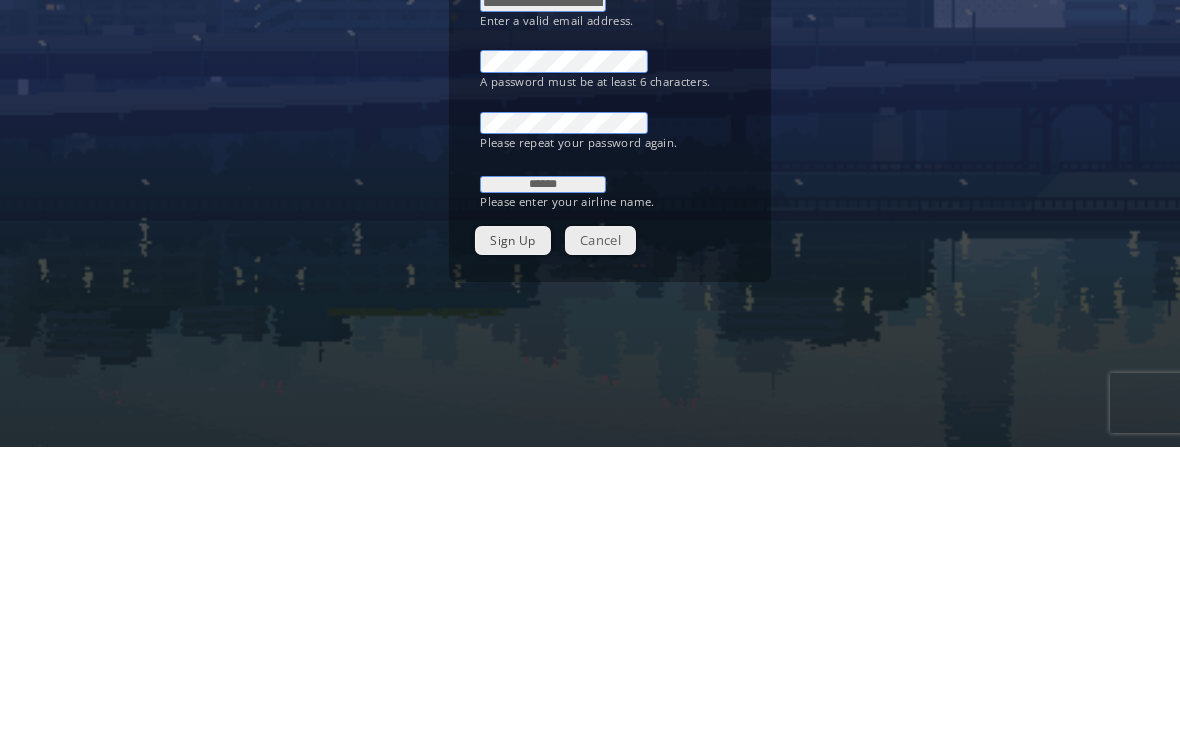 type on "******" 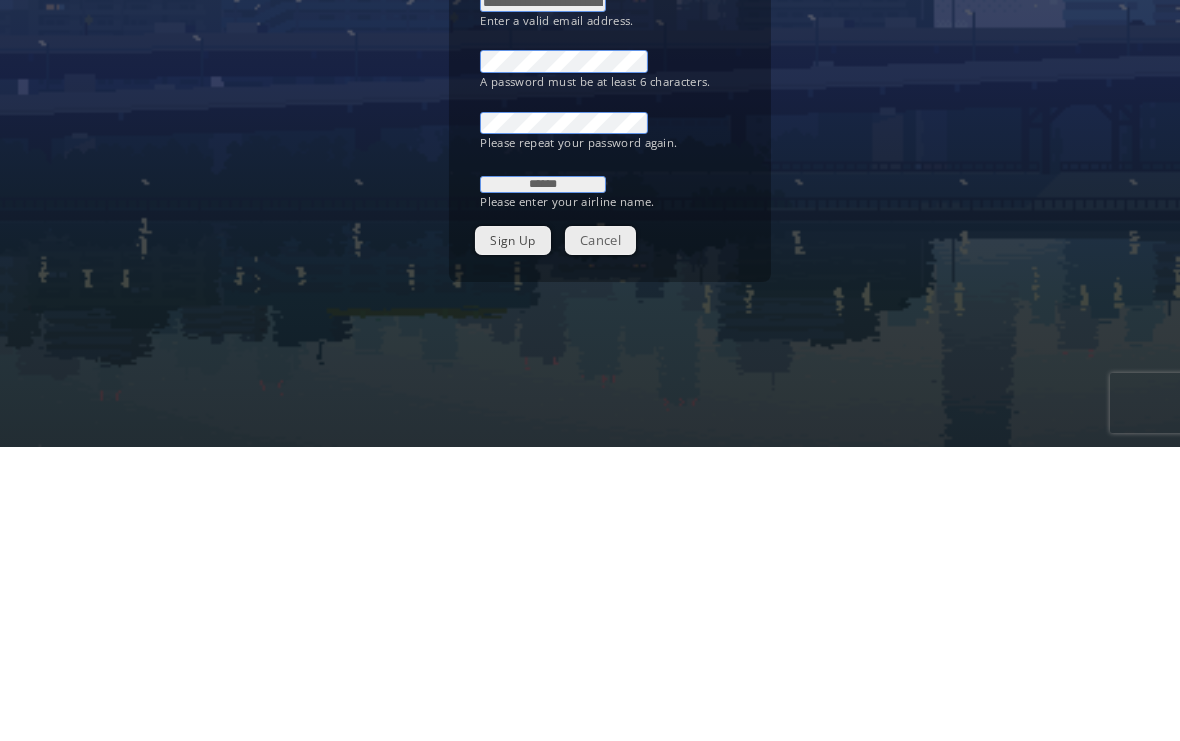 click on "Sign Up" at bounding box center [512, 534] 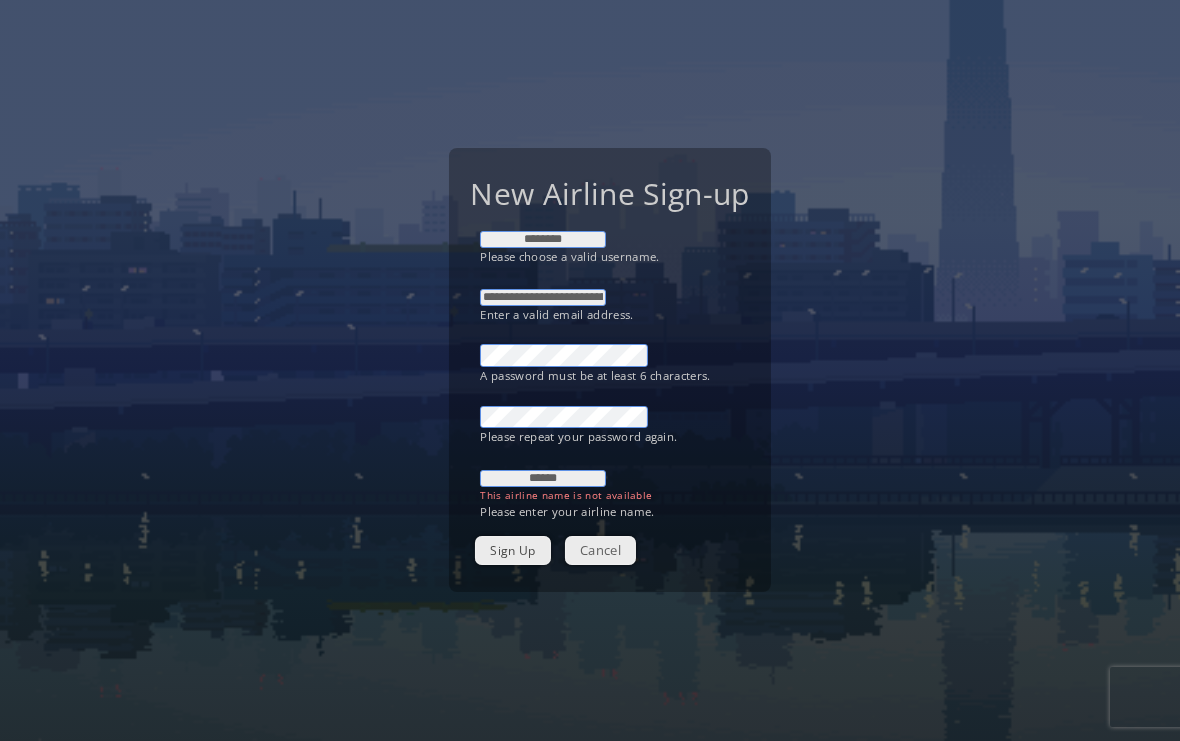 scroll, scrollTop: 0, scrollLeft: 0, axis: both 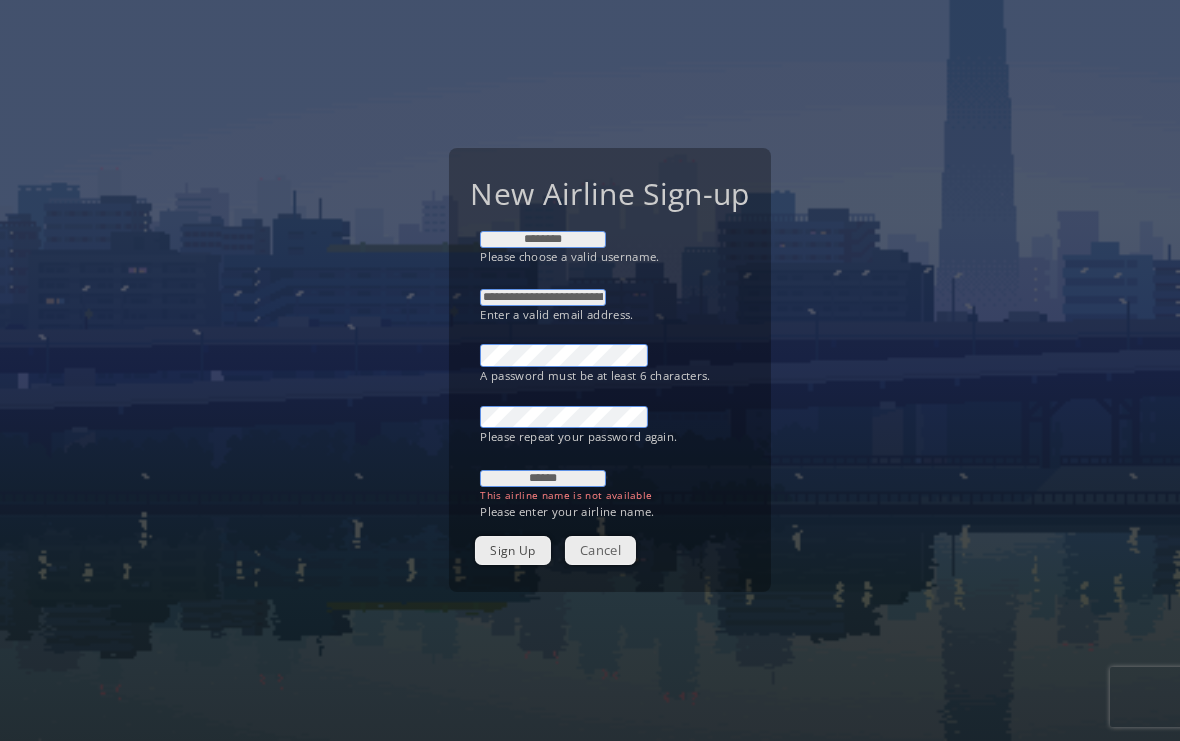 click on "******" at bounding box center (543, 478) 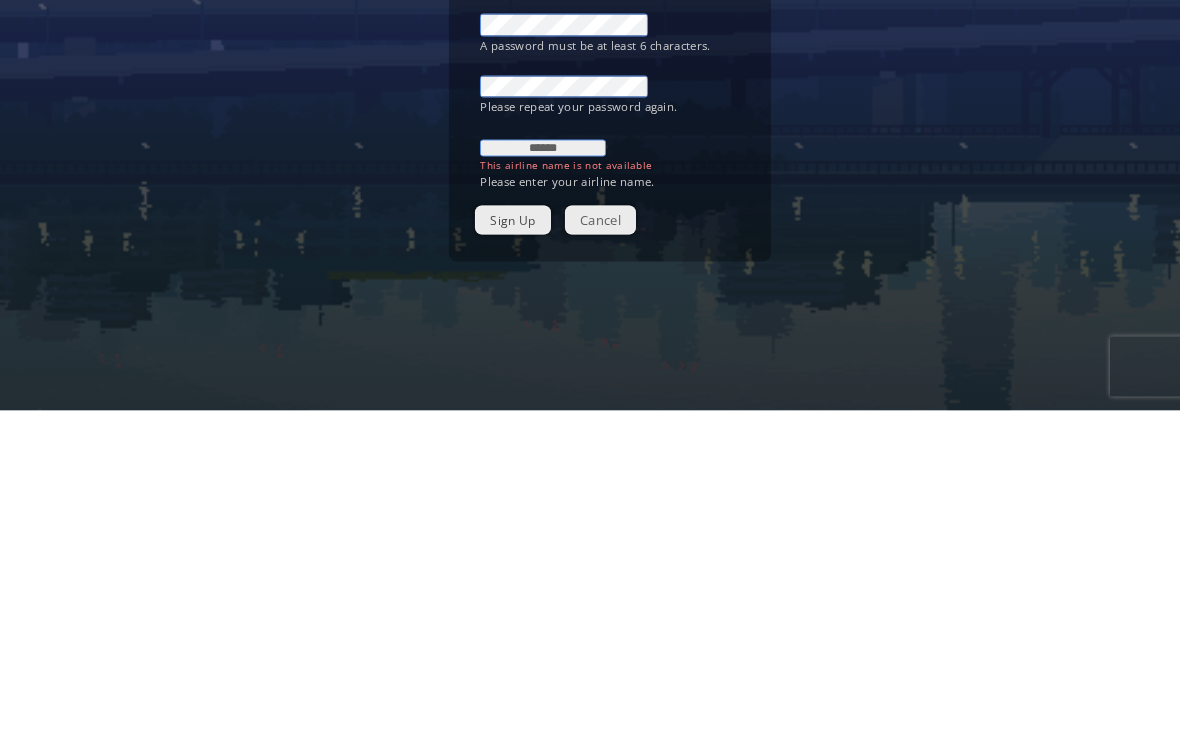 scroll, scrollTop: 36, scrollLeft: 0, axis: vertical 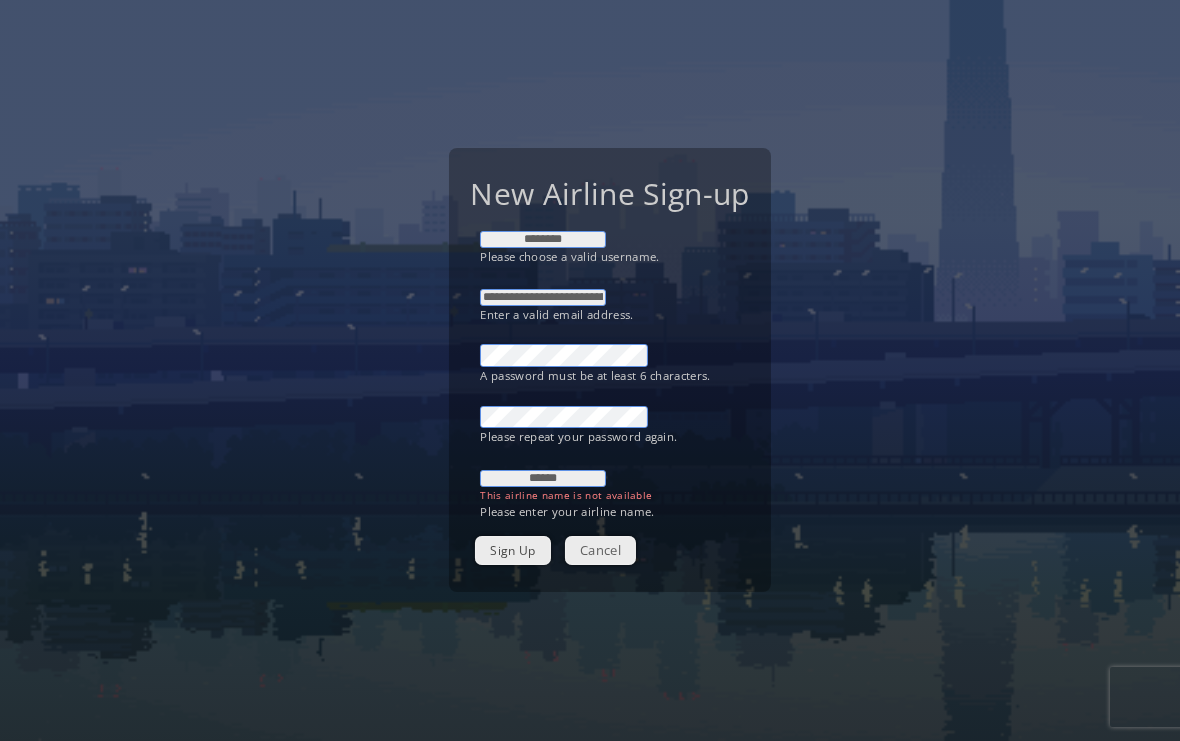 click on "******" at bounding box center (543, 478) 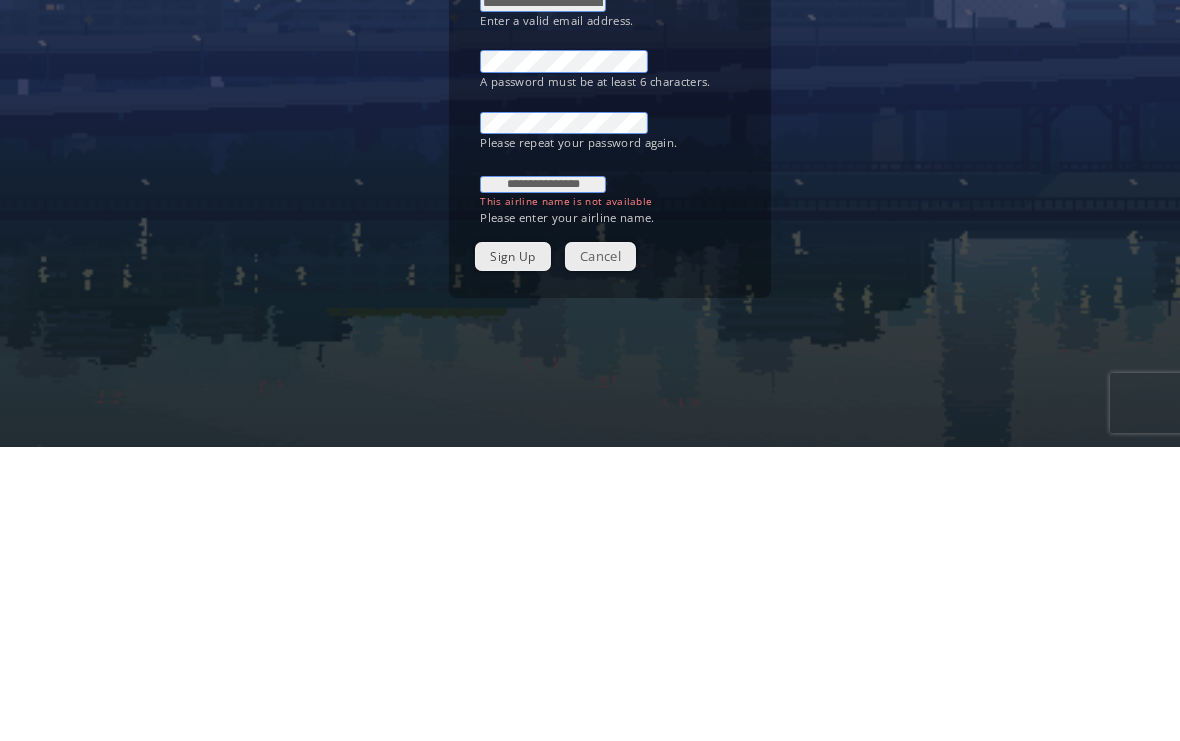 type on "**********" 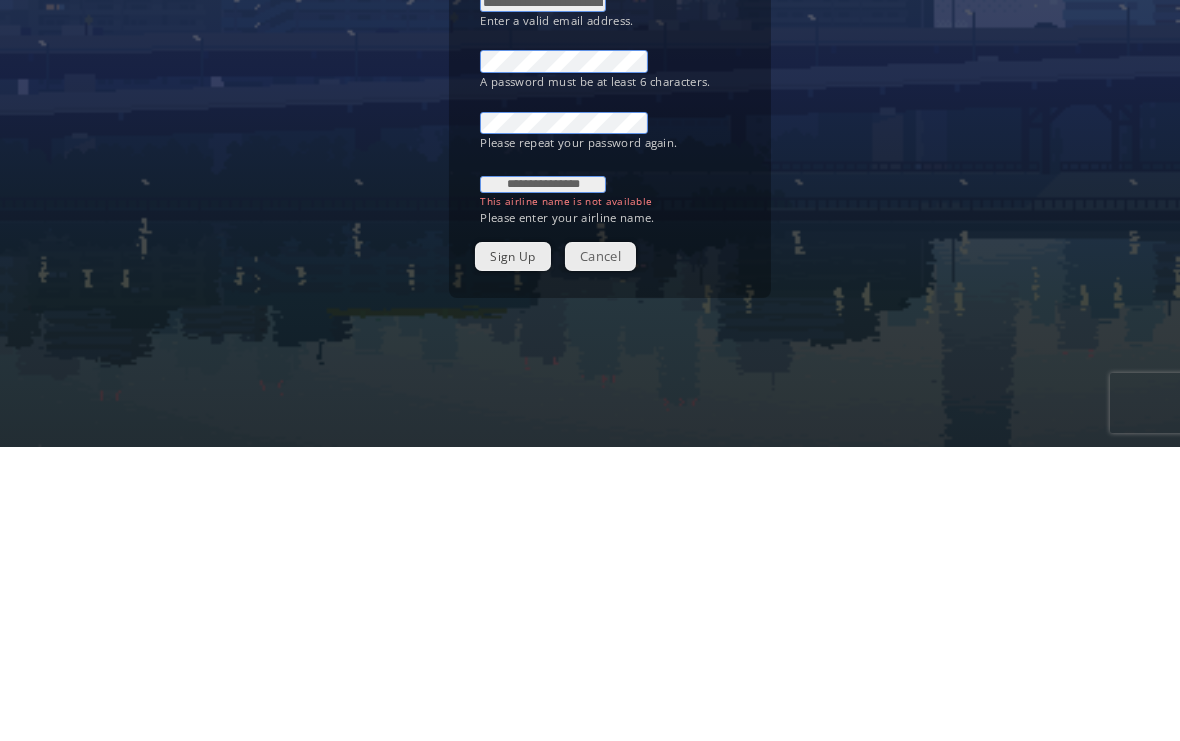 click on "Sign Up" at bounding box center (512, 550) 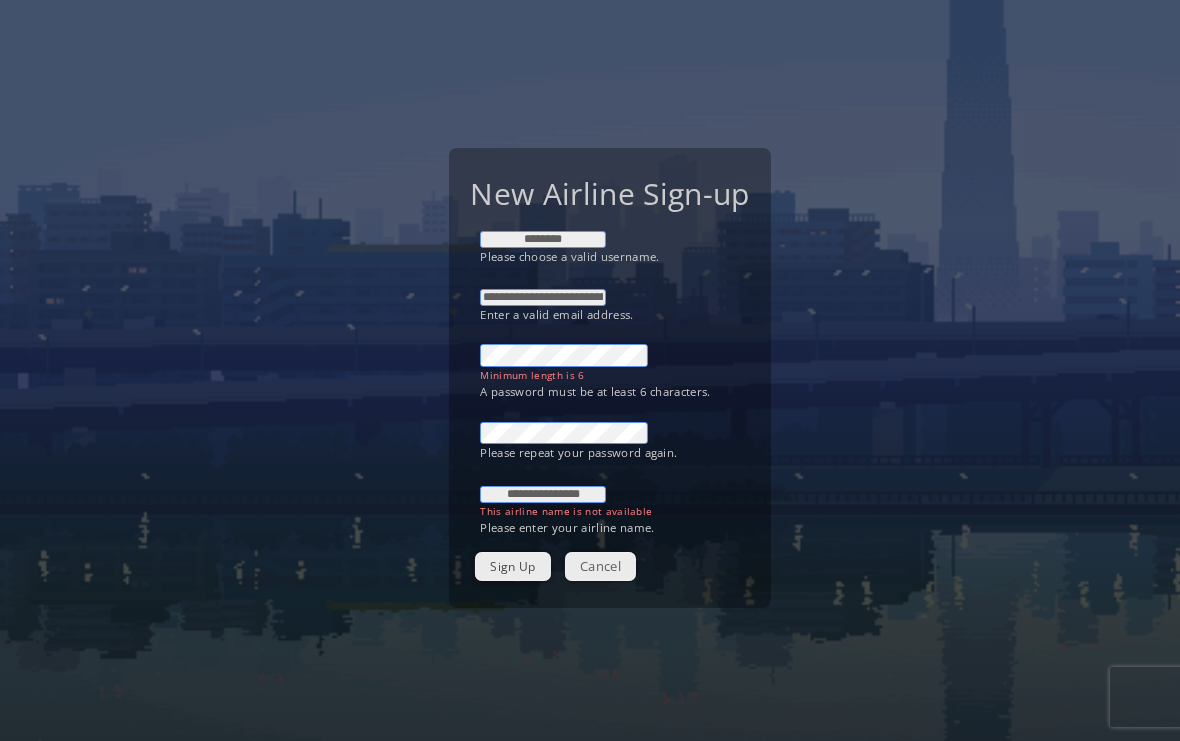 scroll, scrollTop: 0, scrollLeft: 0, axis: both 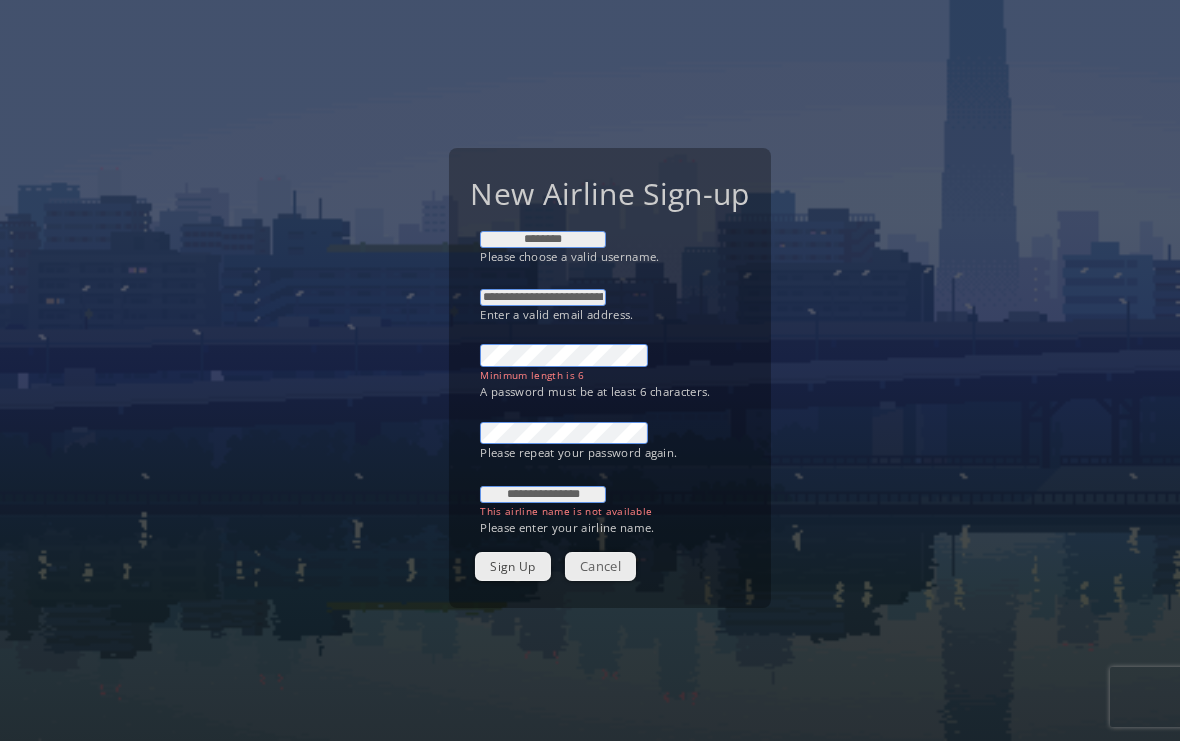 click on "**********" at bounding box center [543, 494] 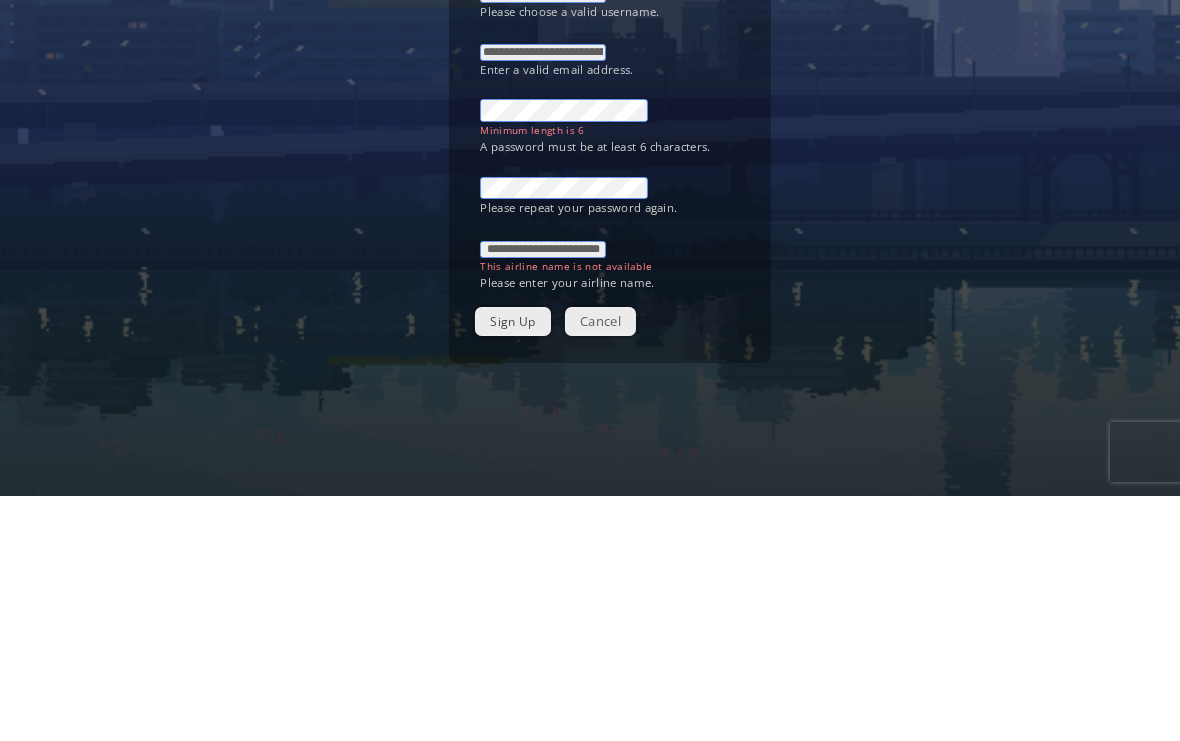 type on "**********" 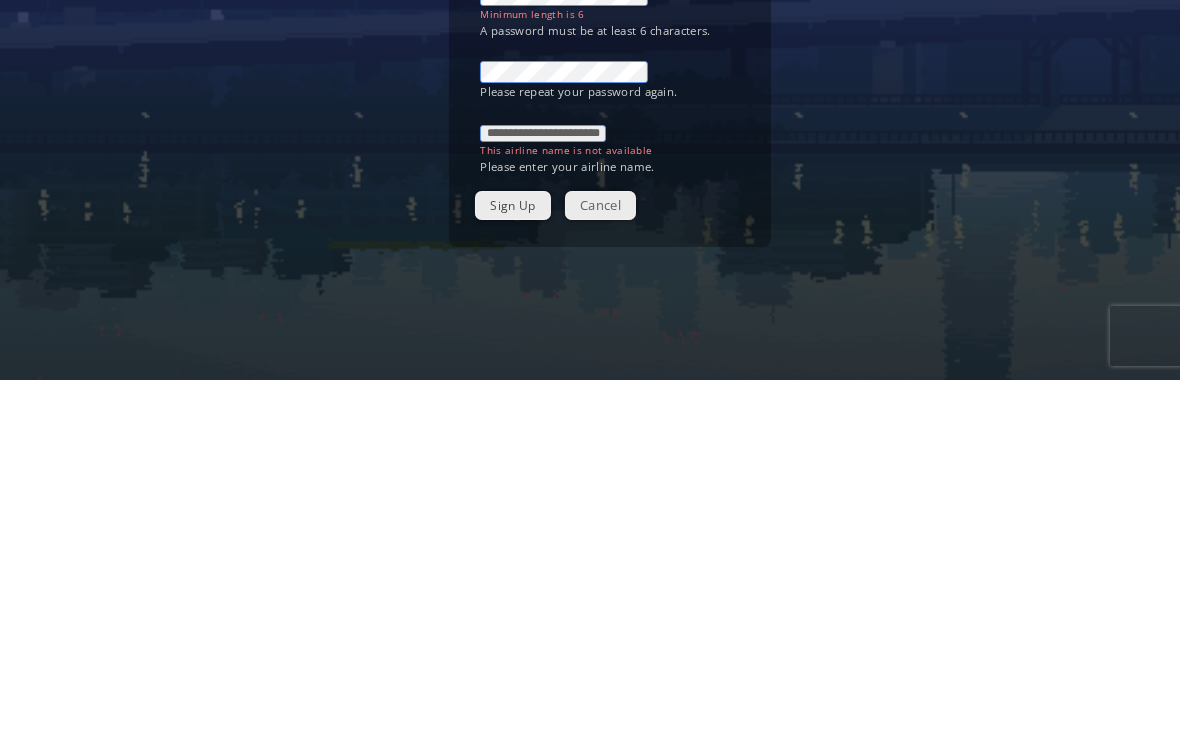 click on "Sign Up" at bounding box center [512, 566] 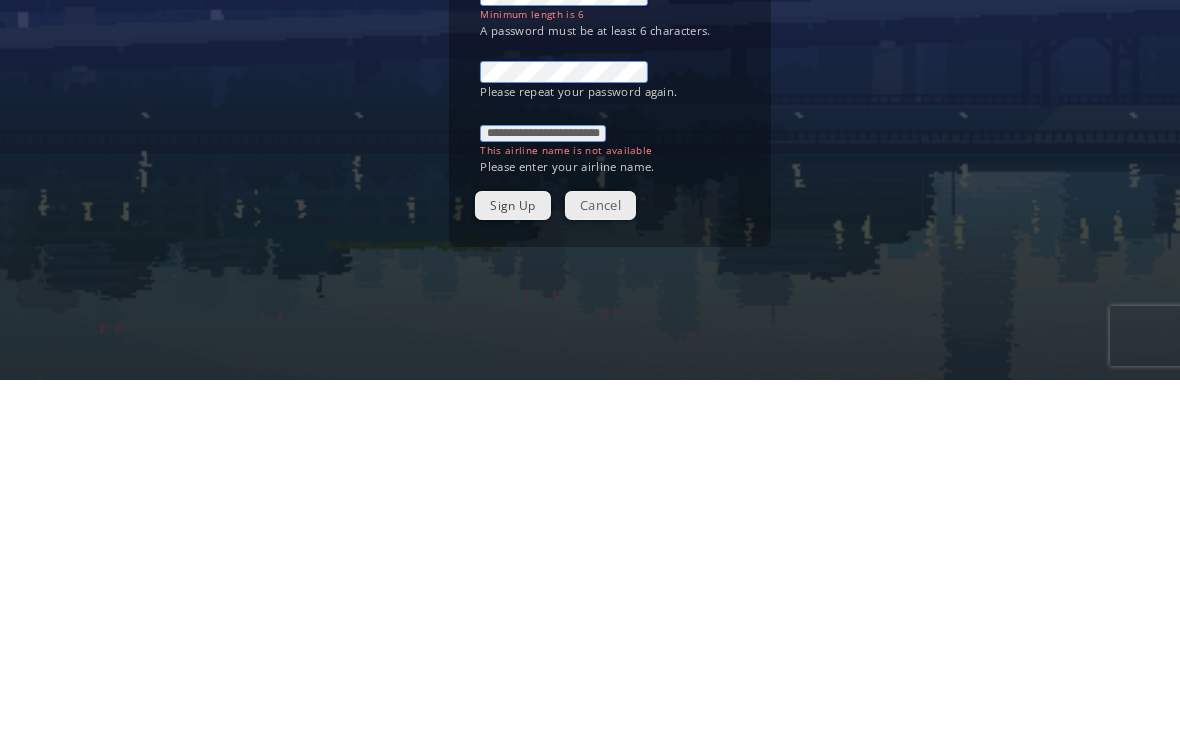 scroll, scrollTop: 36, scrollLeft: 0, axis: vertical 